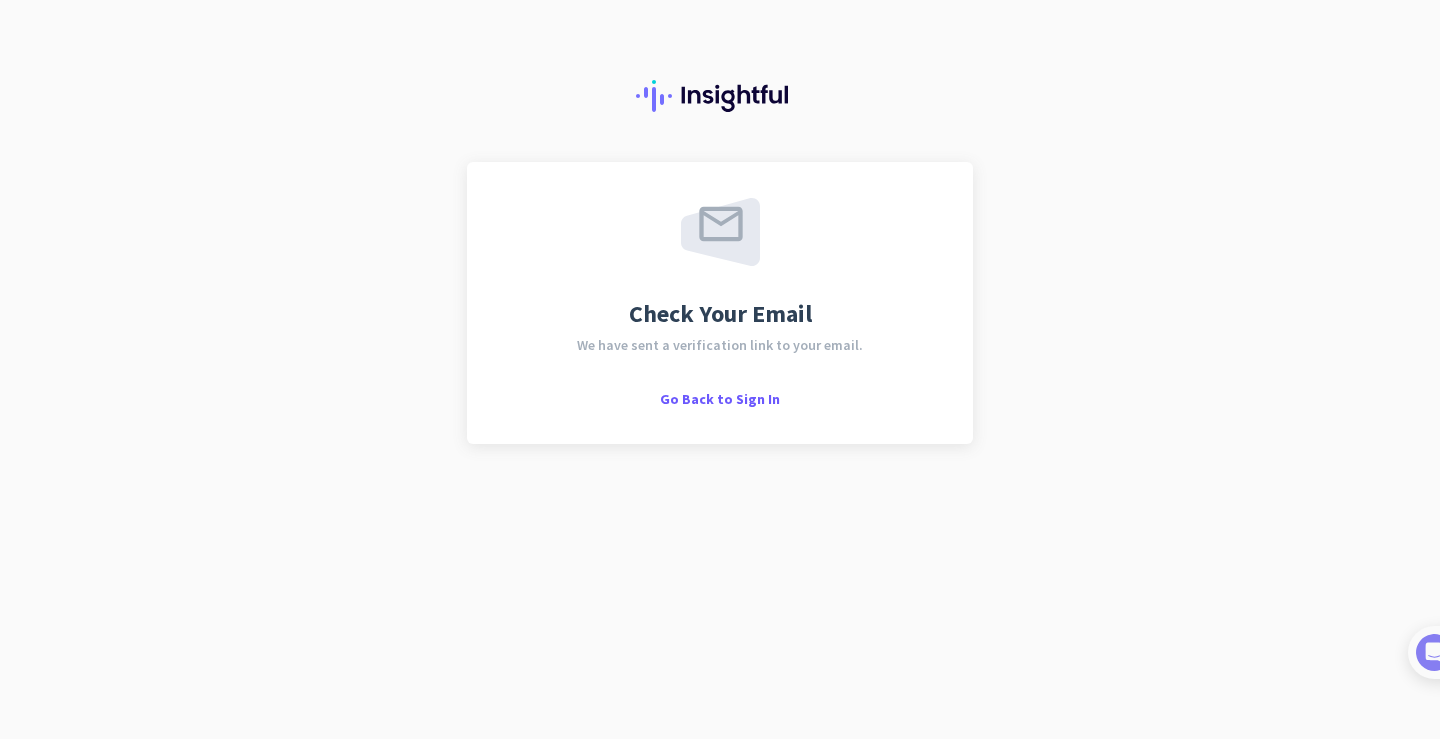 scroll, scrollTop: 0, scrollLeft: 0, axis: both 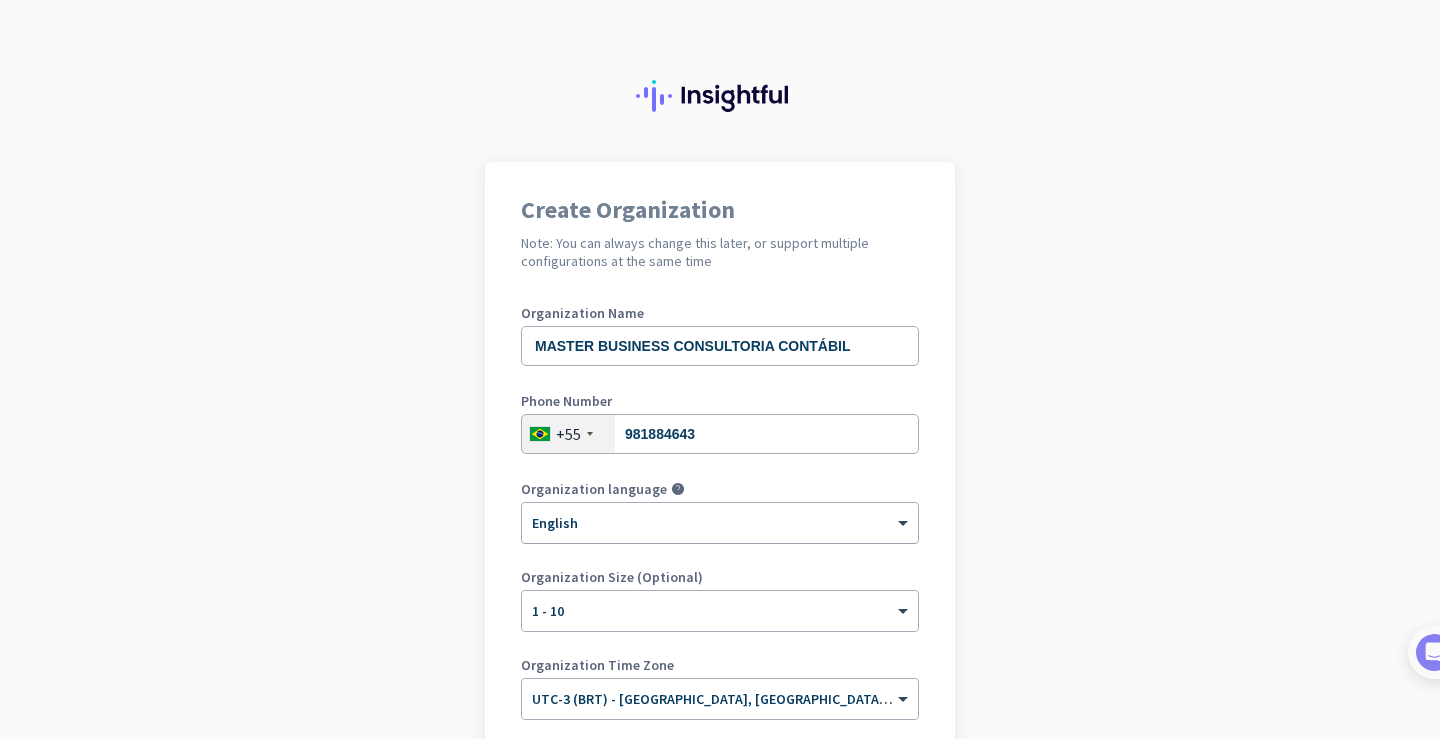 click 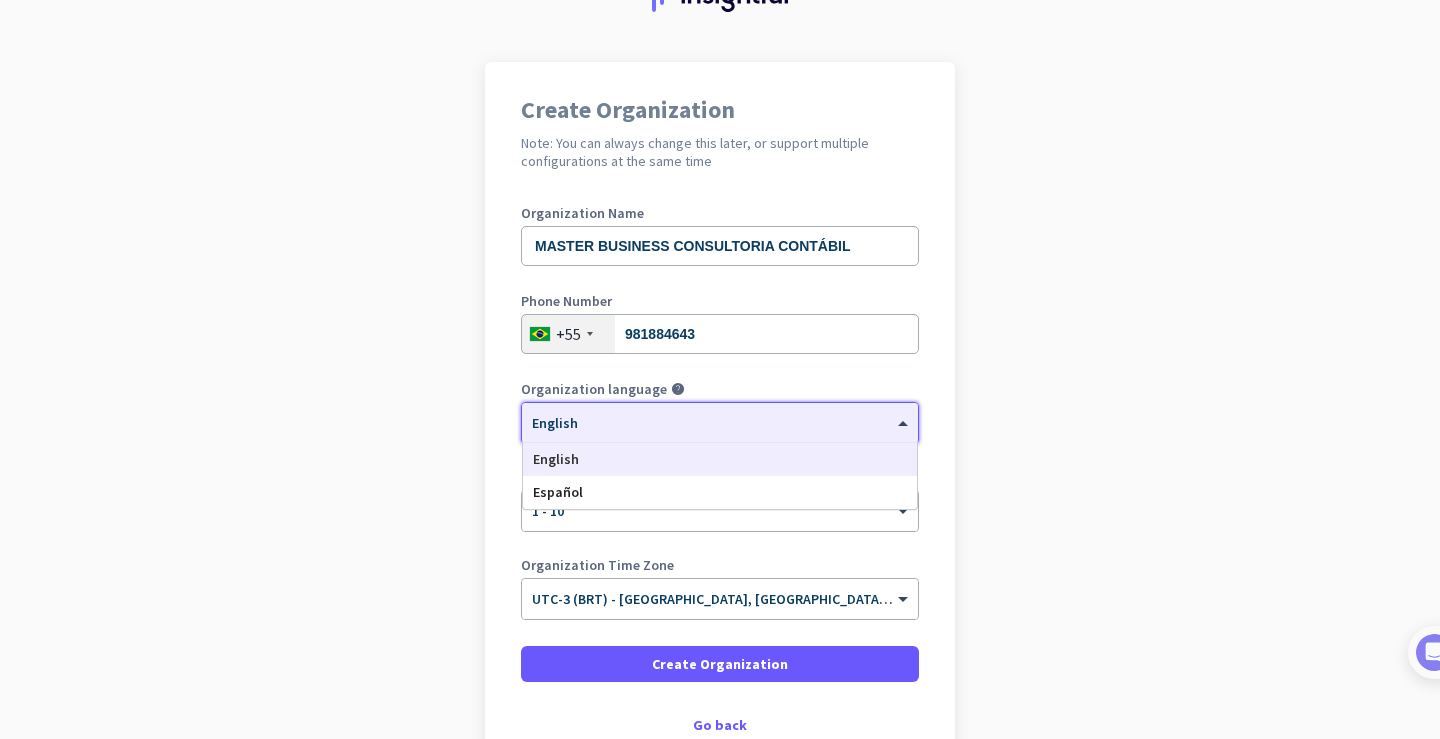 scroll, scrollTop: 200, scrollLeft: 0, axis: vertical 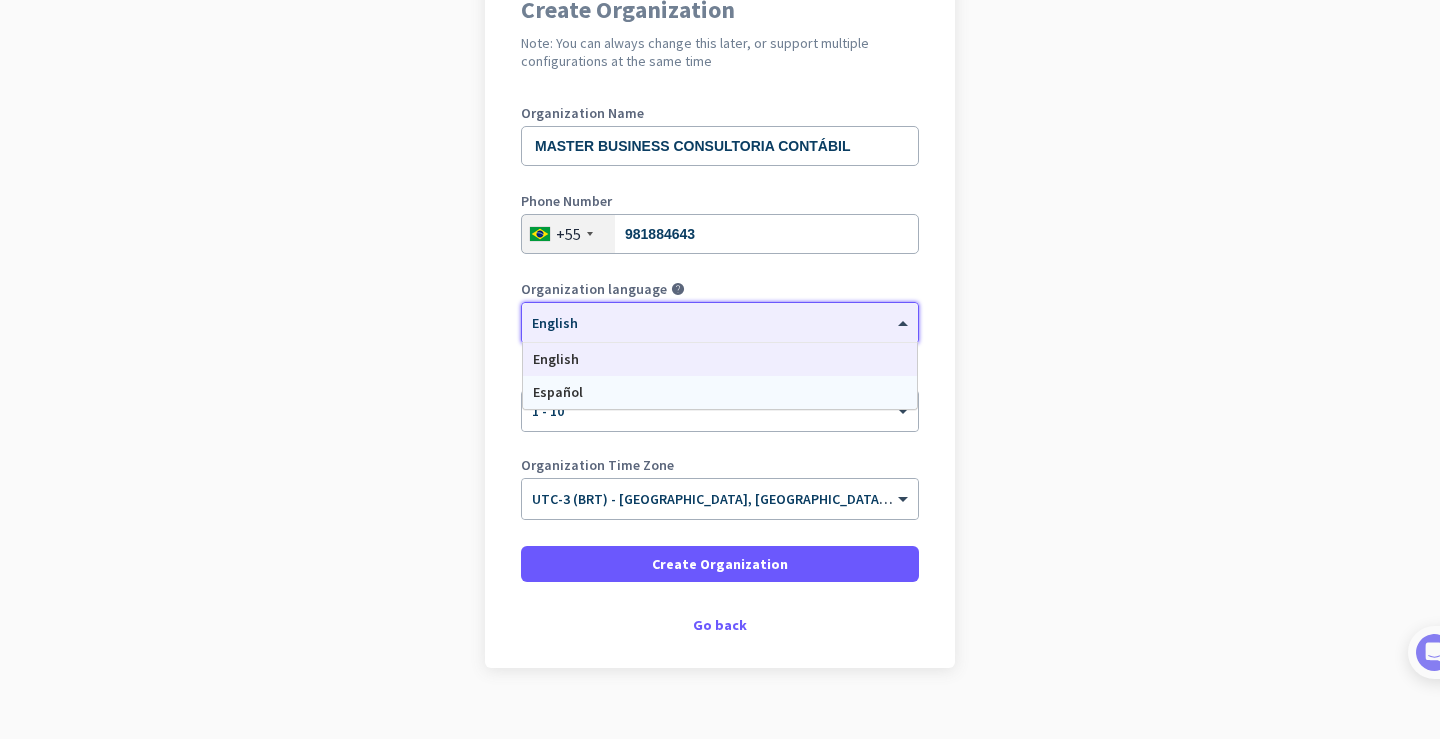 click on "Español" at bounding box center [558, 392] 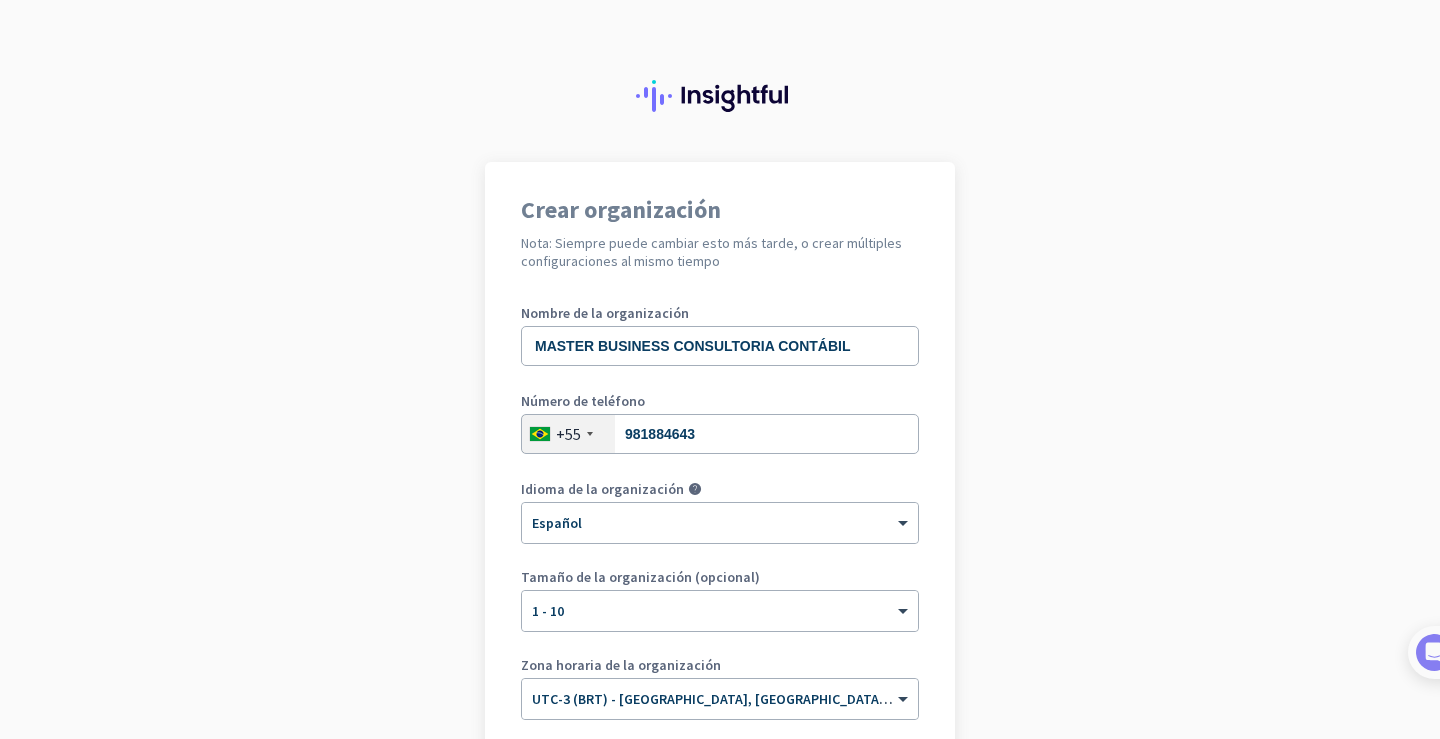 scroll, scrollTop: 0, scrollLeft: 0, axis: both 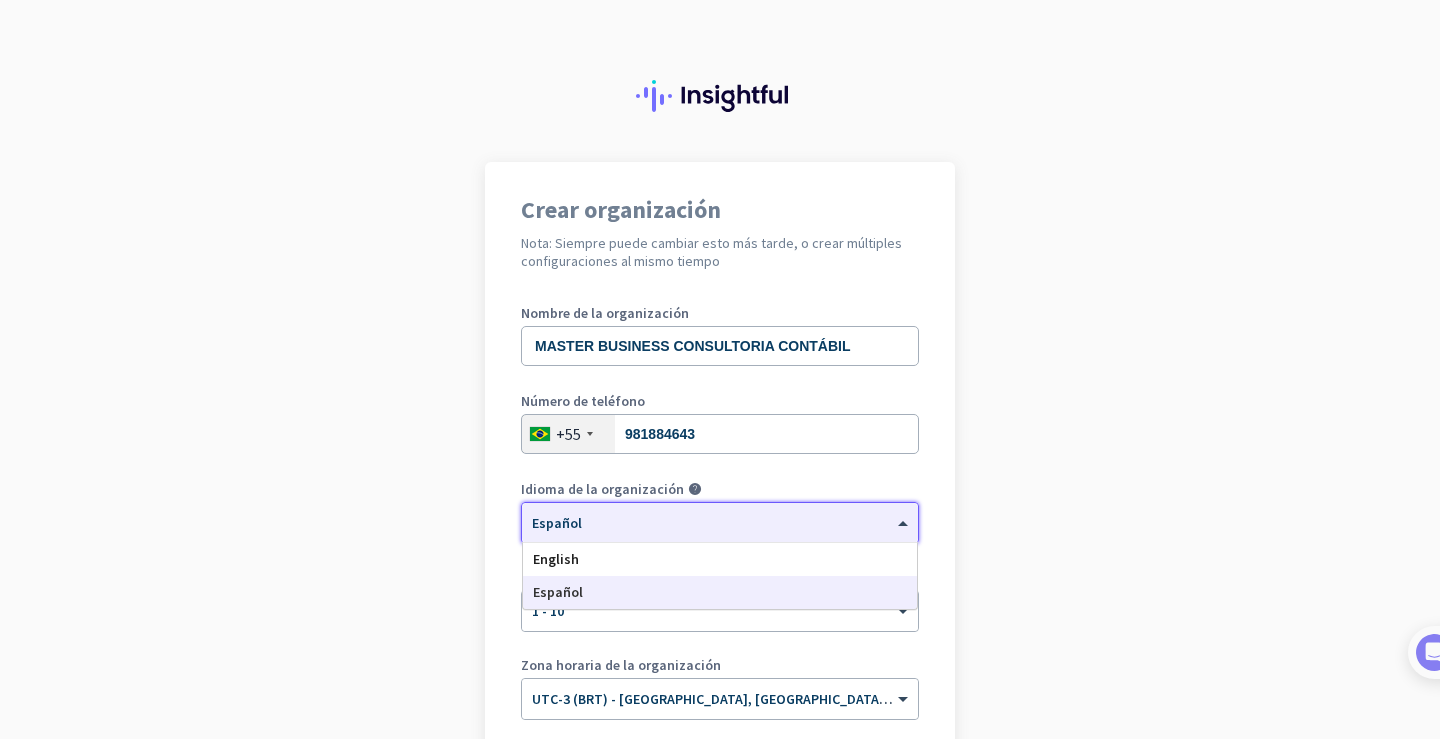 click 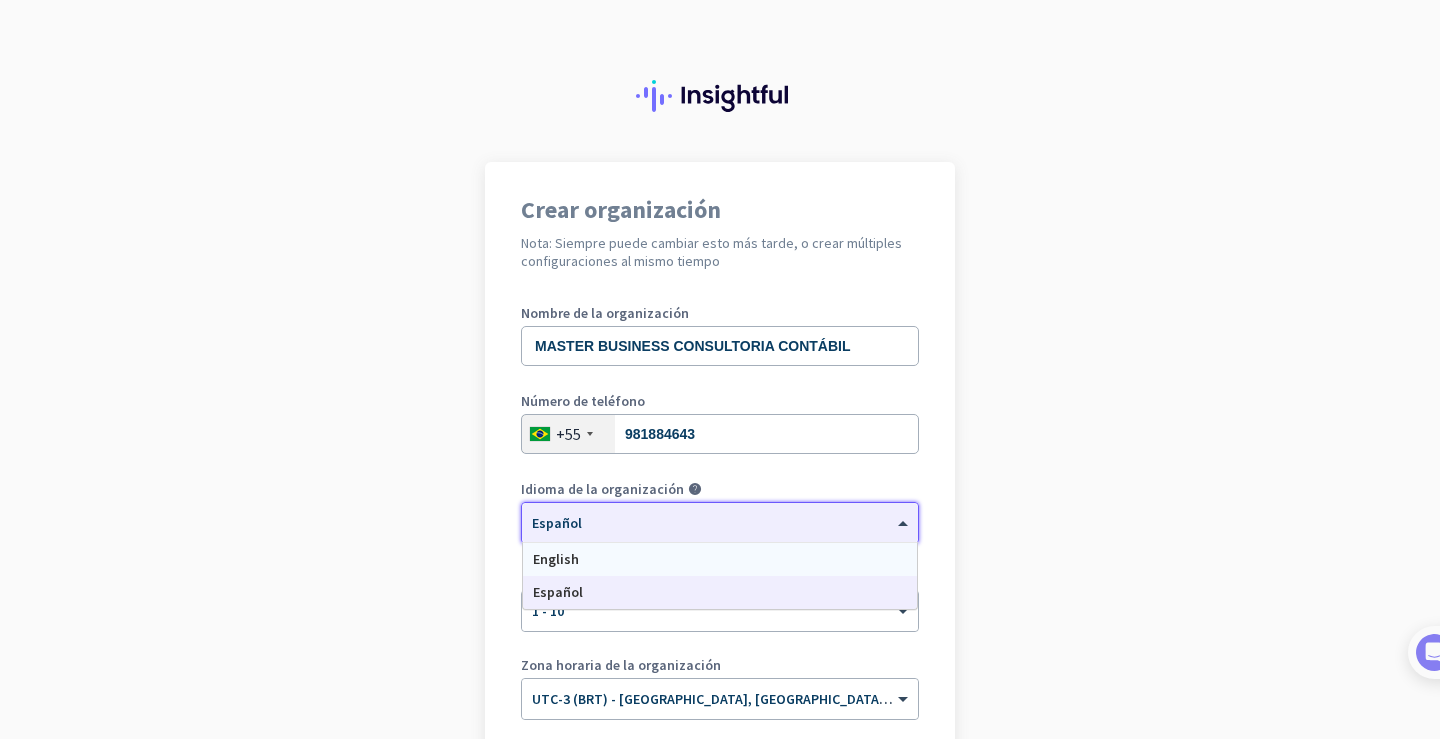 click on "English" at bounding box center (556, 559) 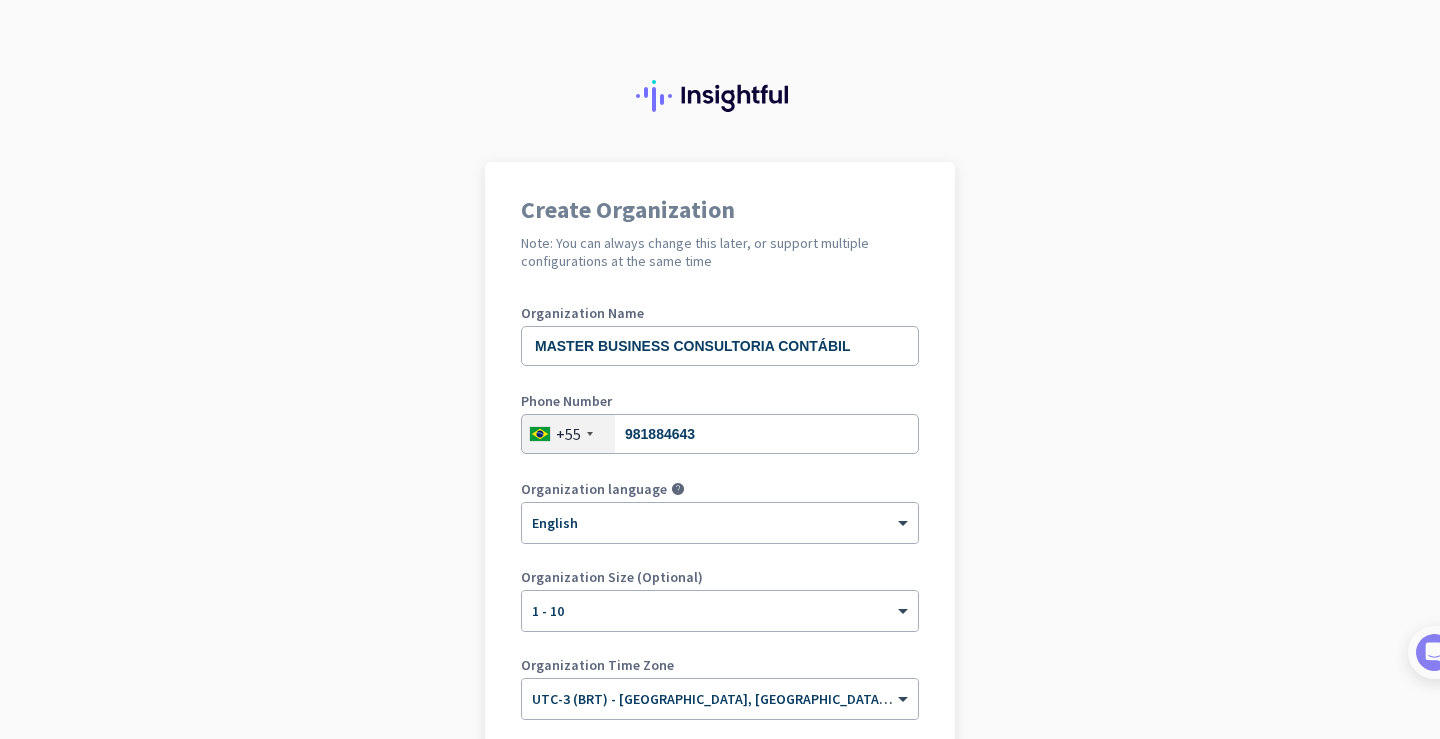 scroll, scrollTop: 0, scrollLeft: 0, axis: both 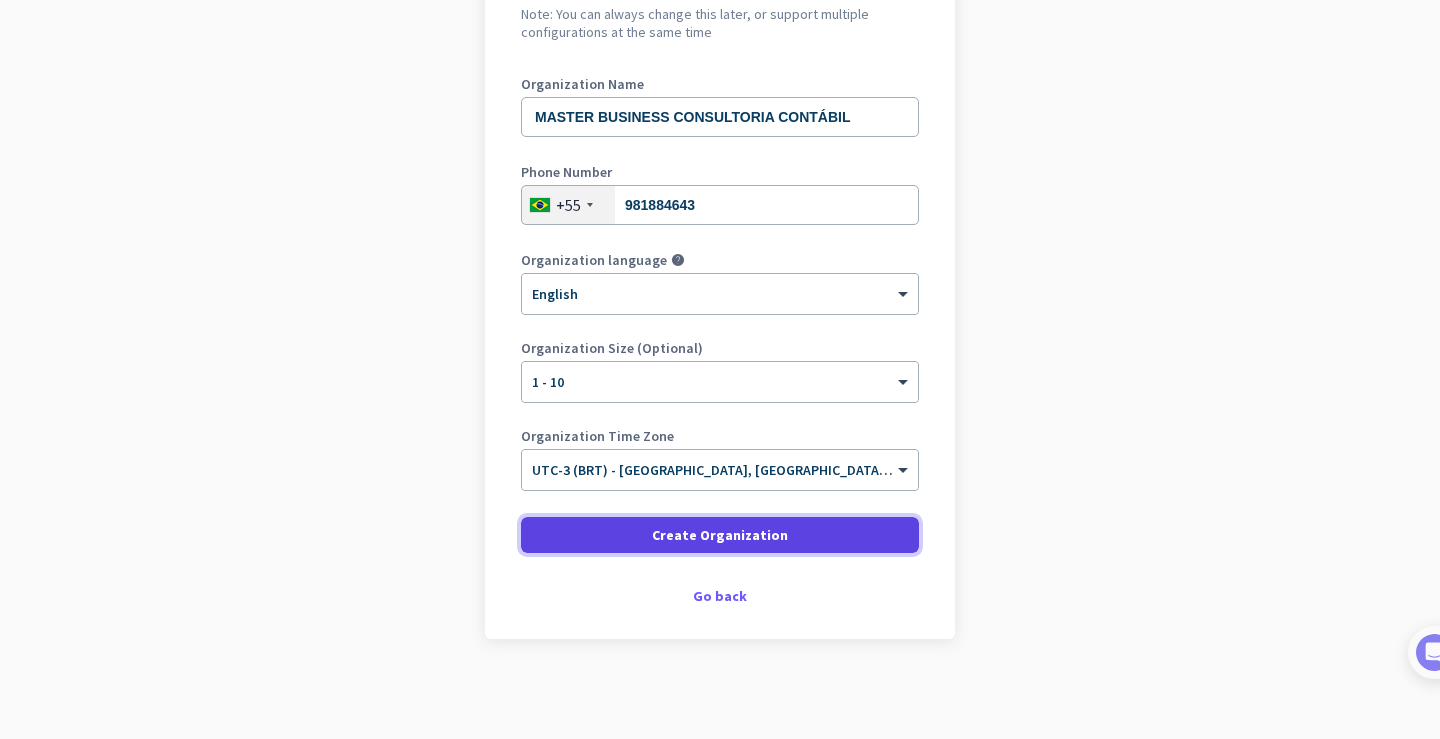 click on "Create Organization" 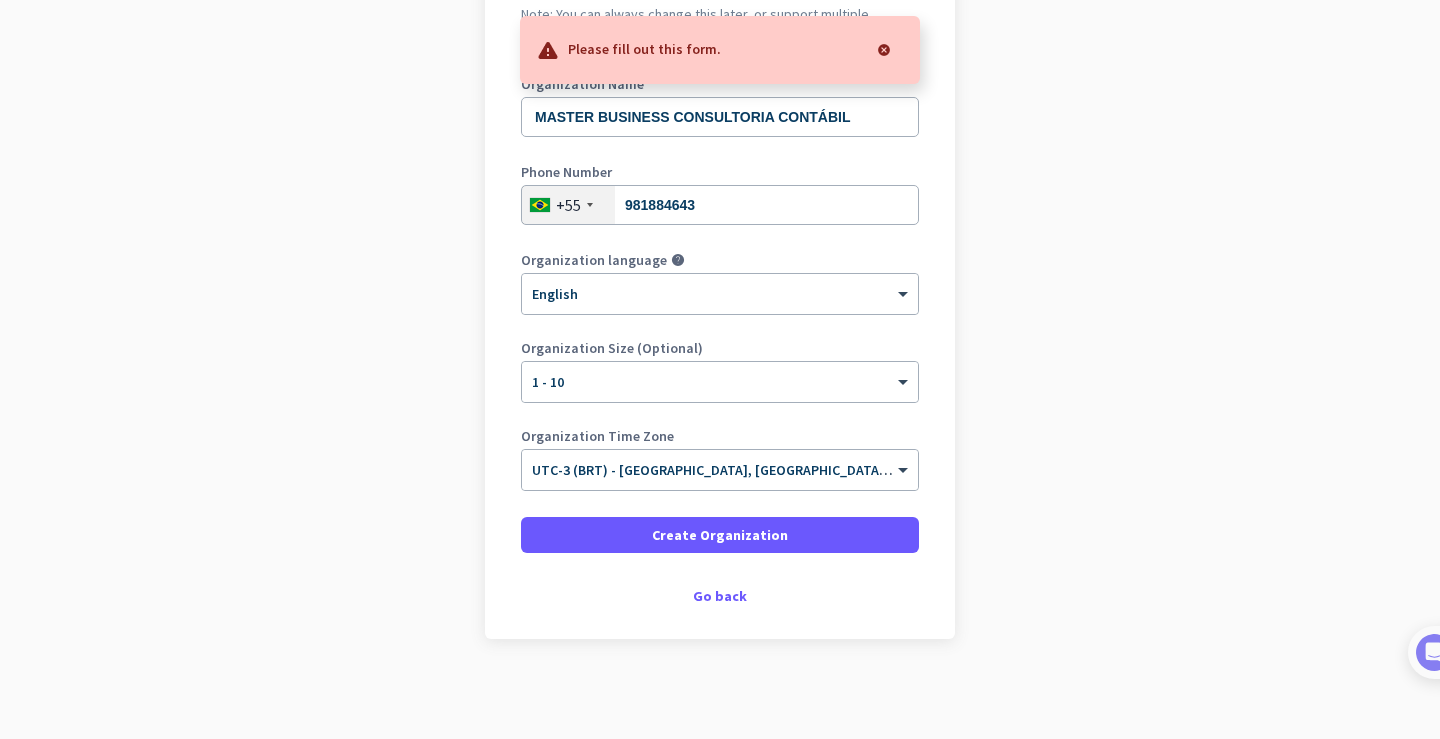 click at bounding box center (884, 50) 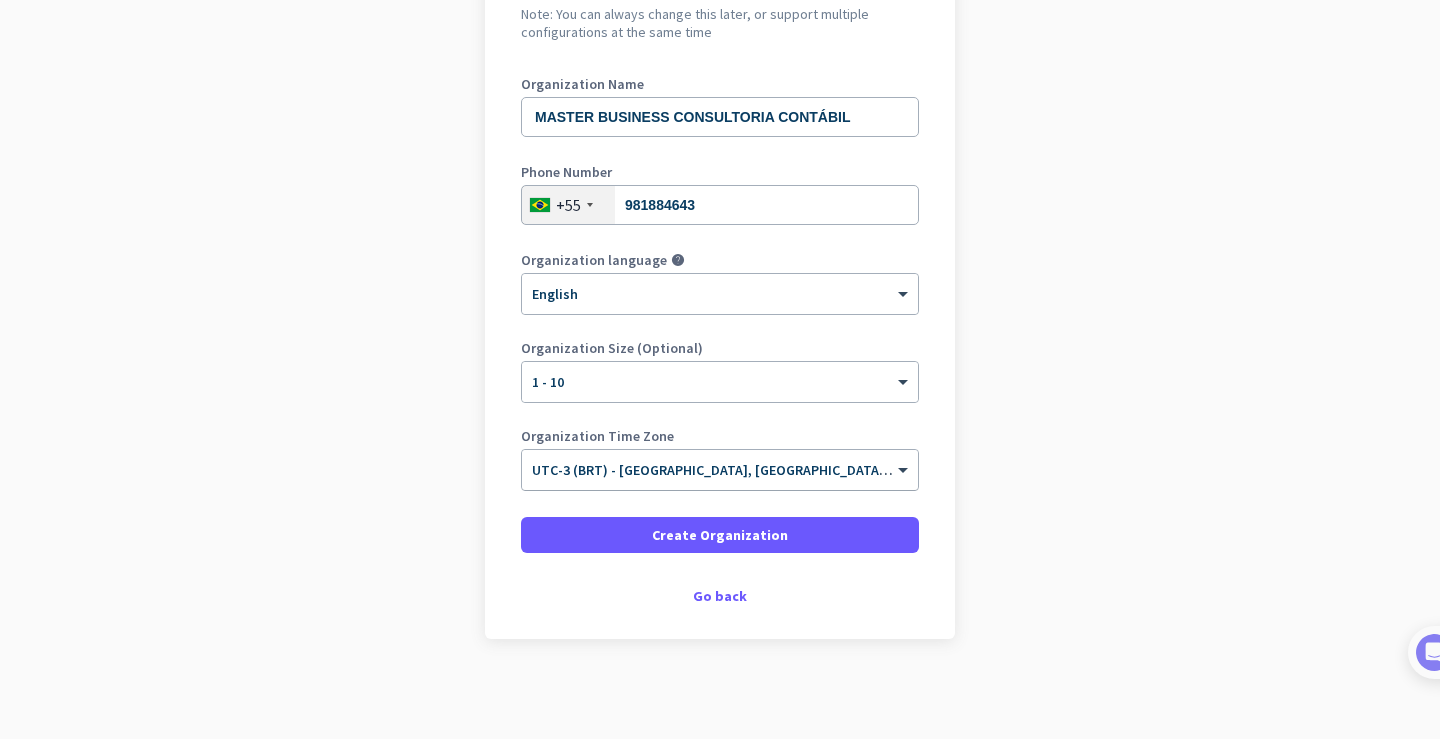 click 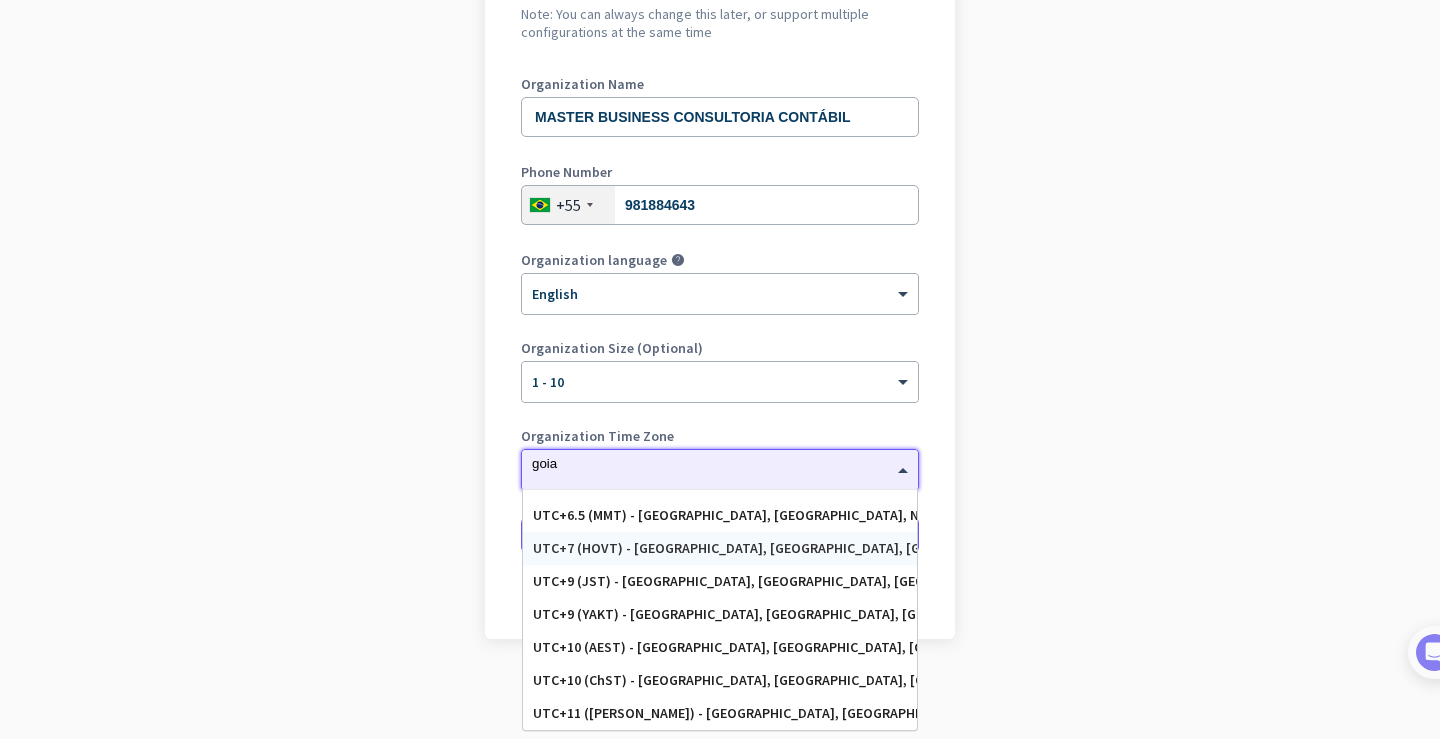 scroll, scrollTop: 0, scrollLeft: 0, axis: both 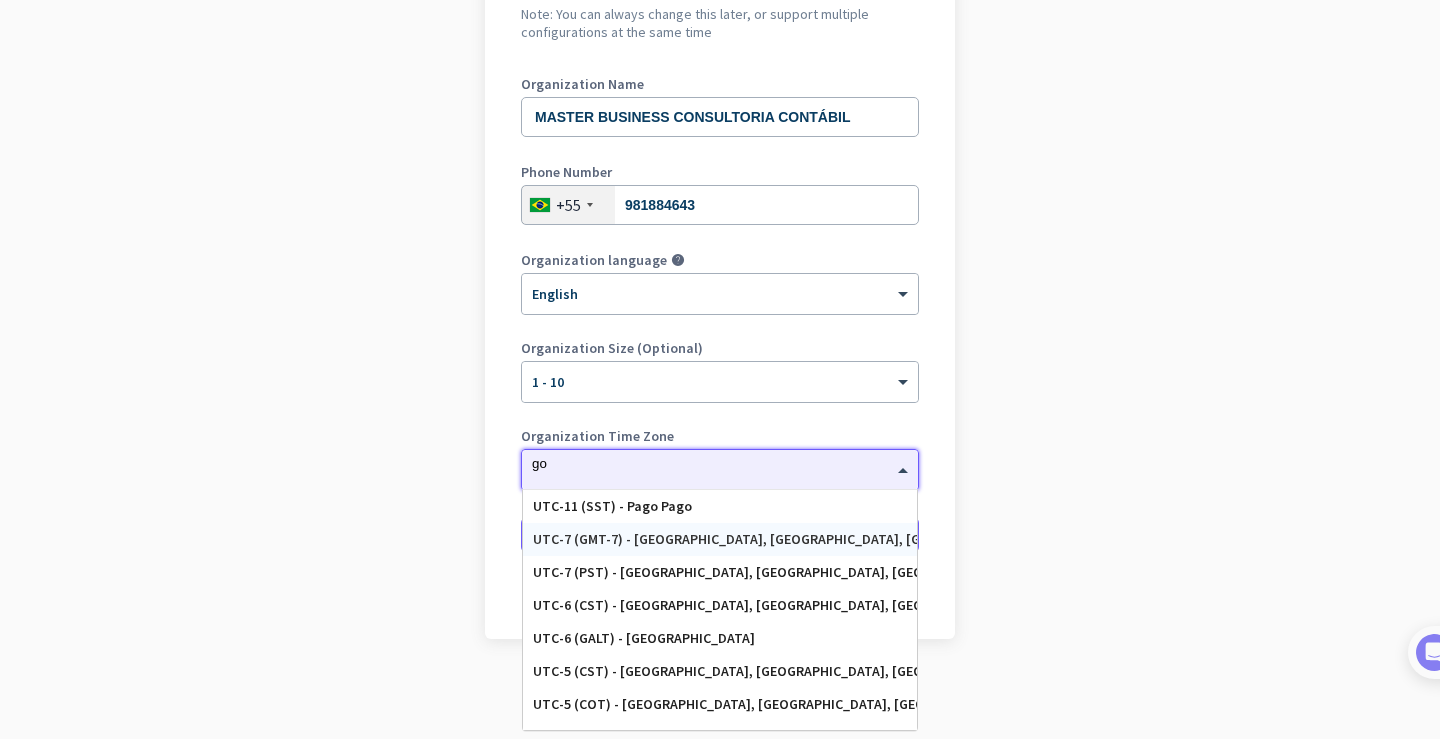 type on "g" 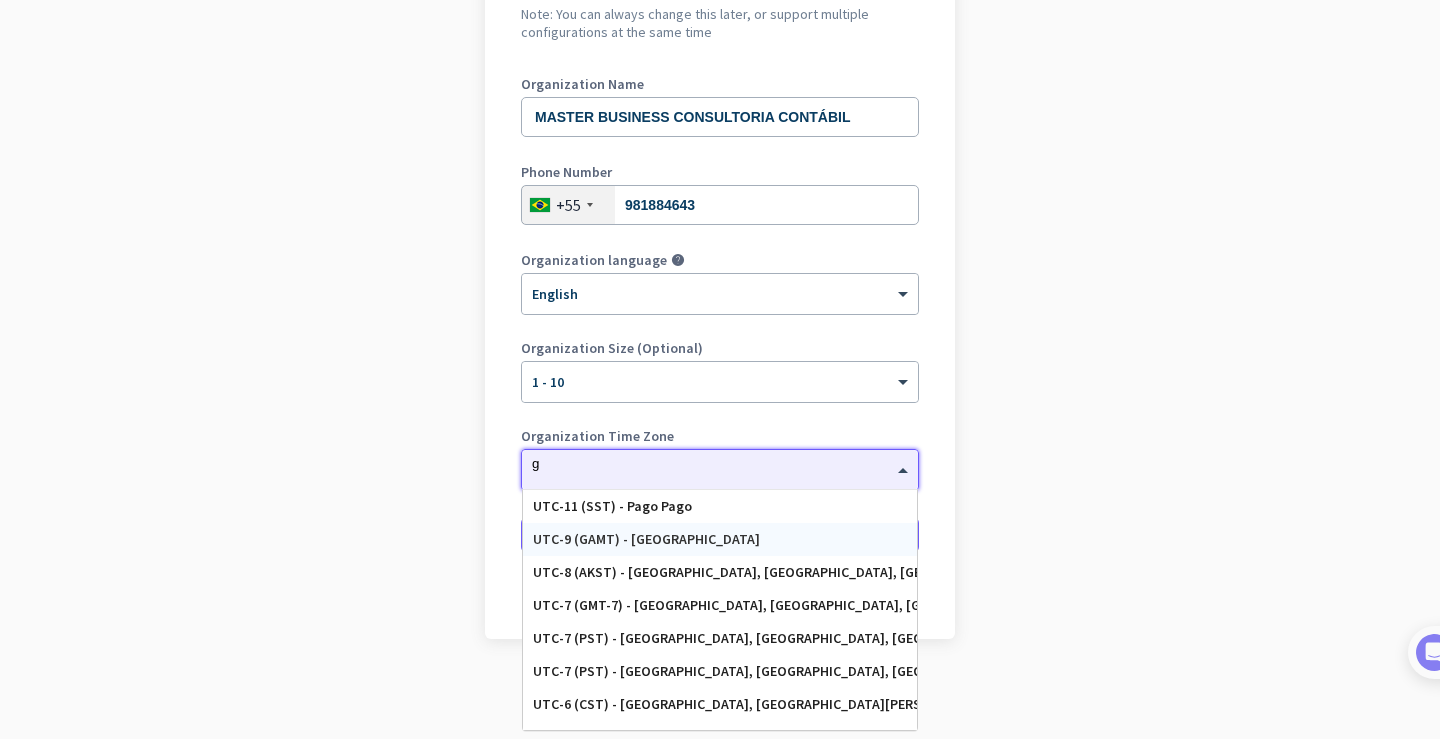 type 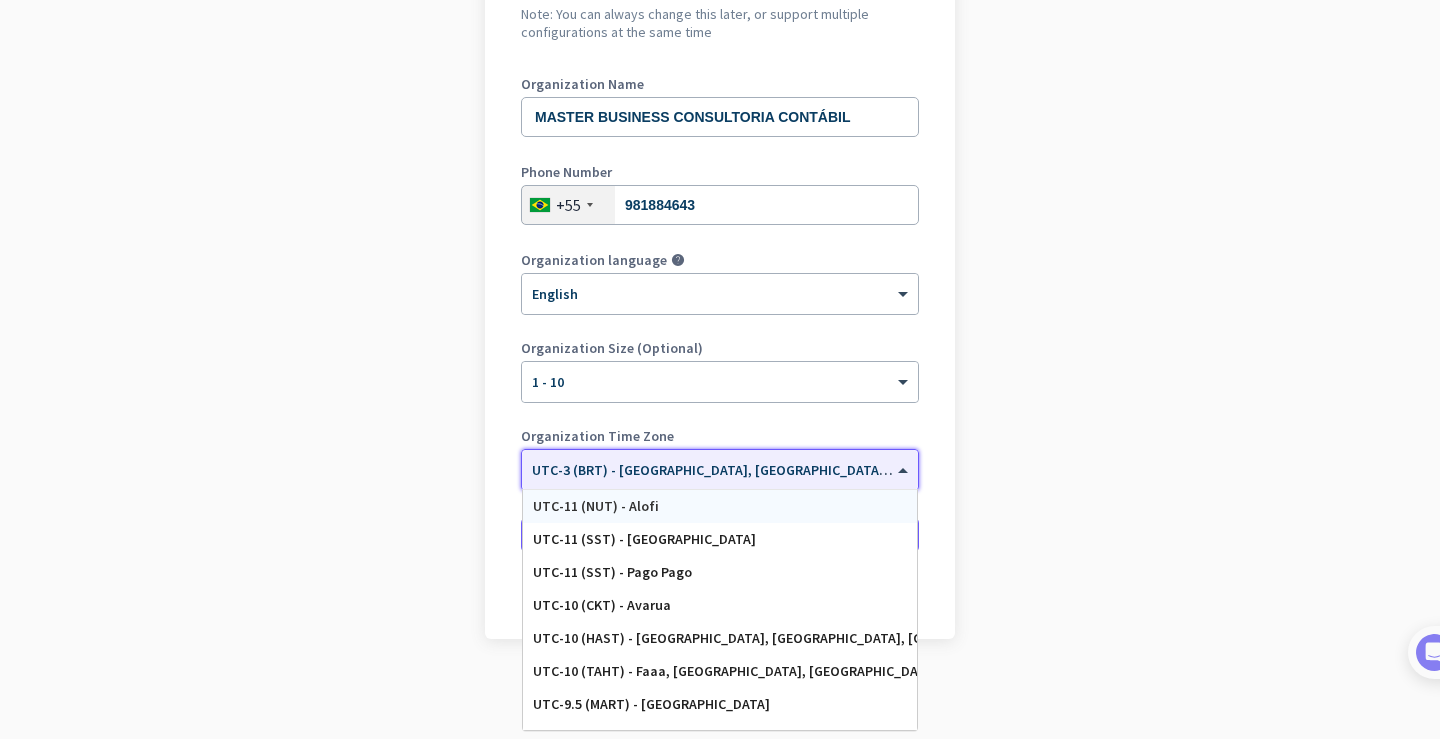 click 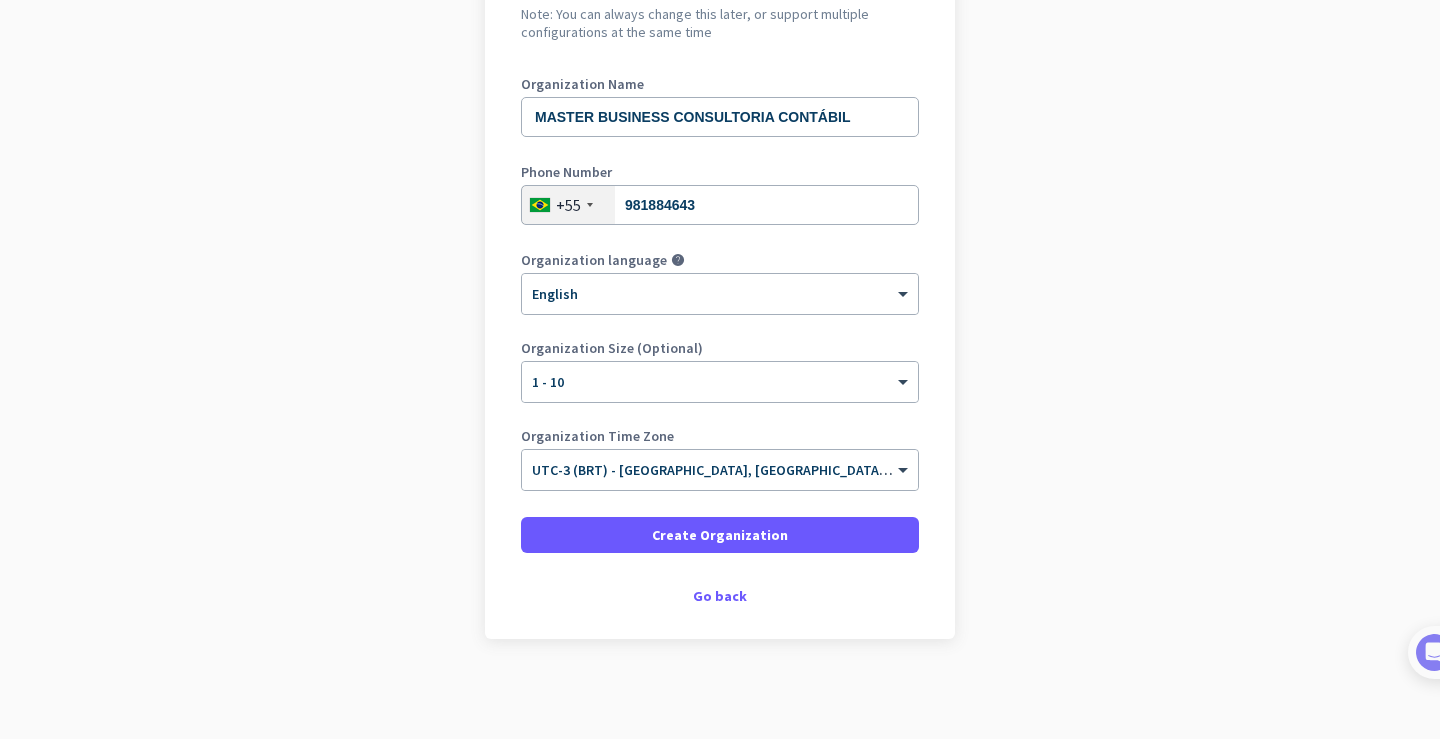 scroll, scrollTop: 129, scrollLeft: 0, axis: vertical 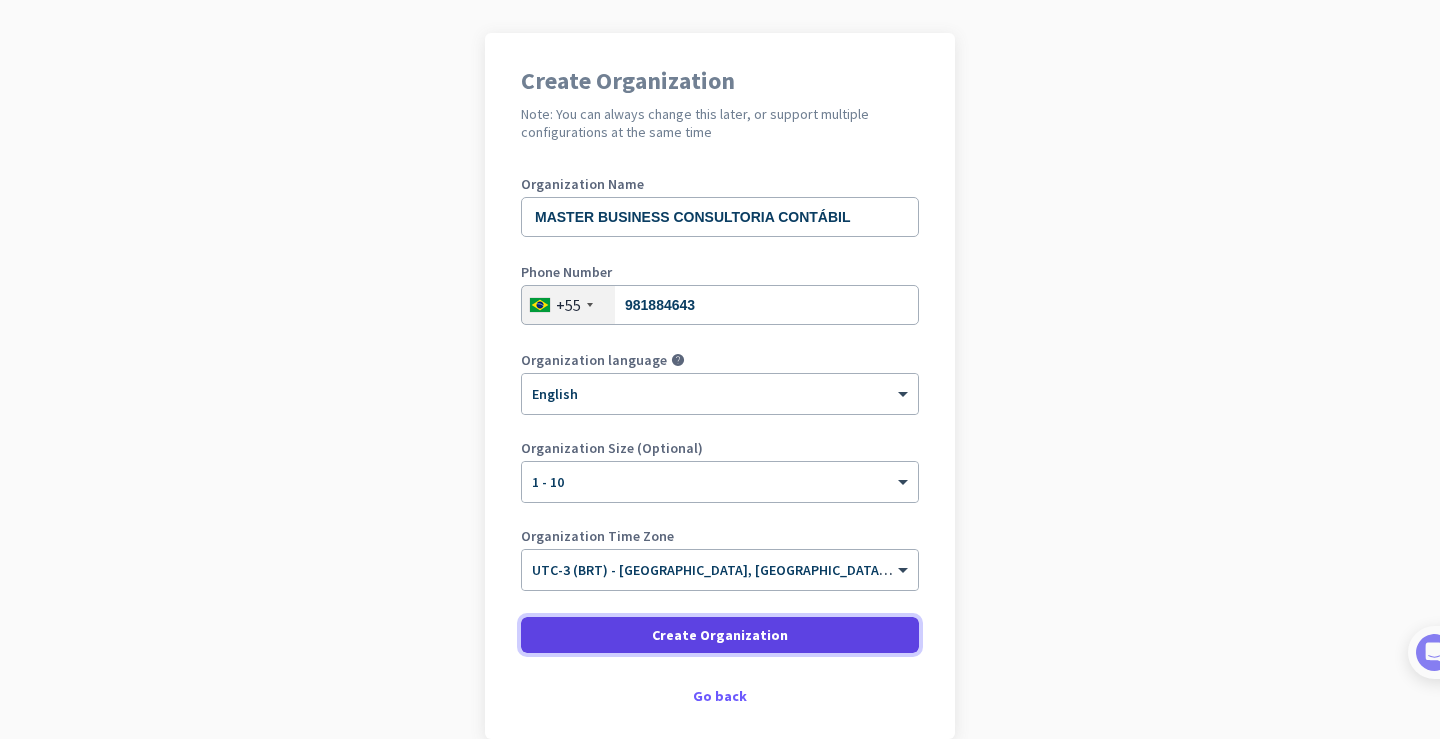 click on "Create Organization" 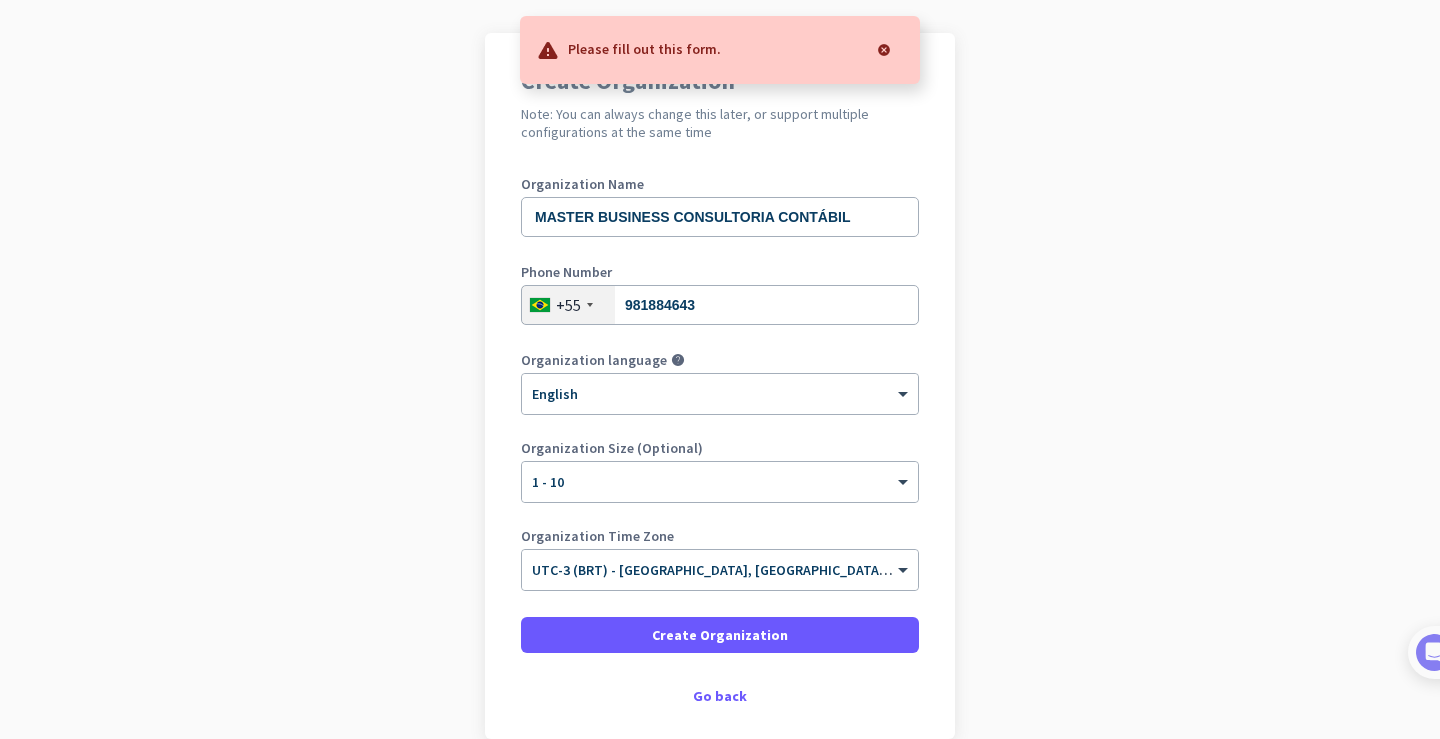 click at bounding box center (884, 50) 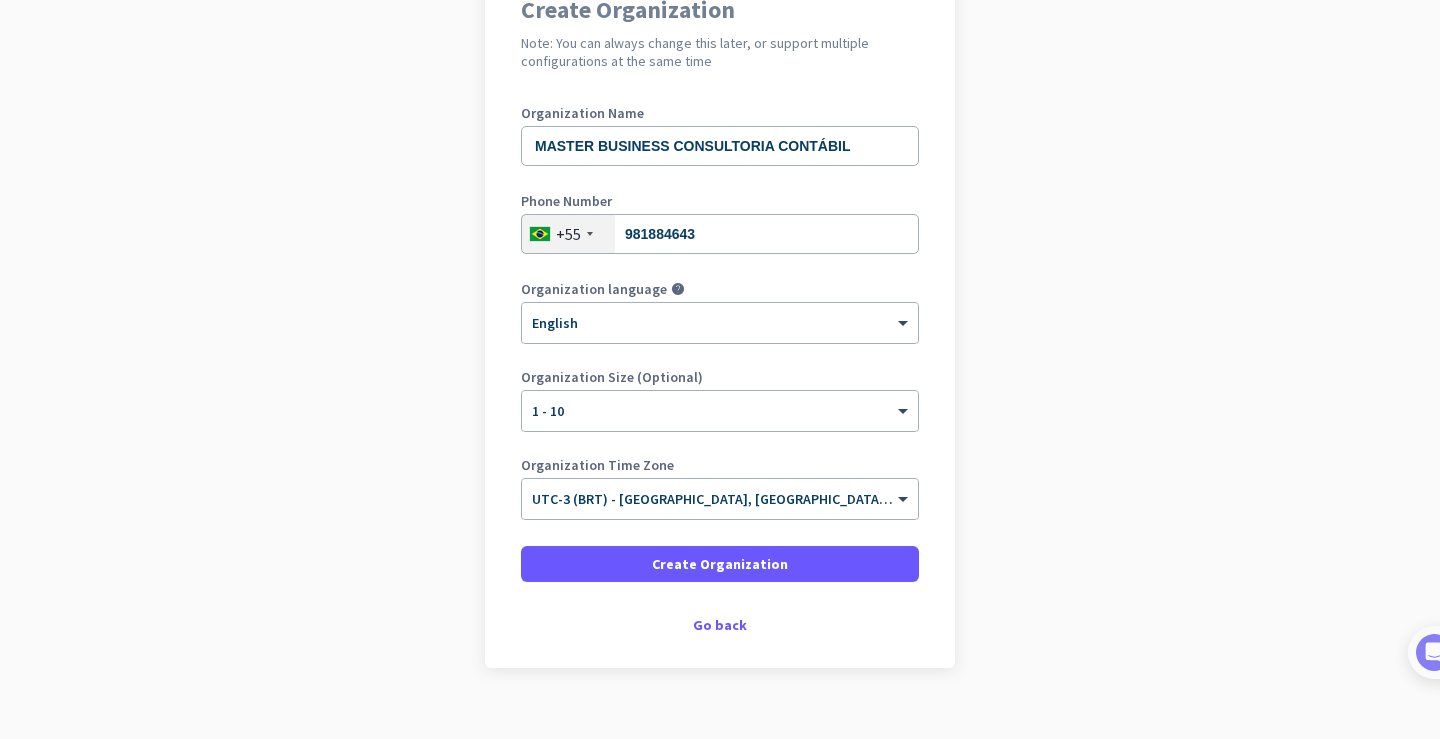 scroll, scrollTop: 229, scrollLeft: 0, axis: vertical 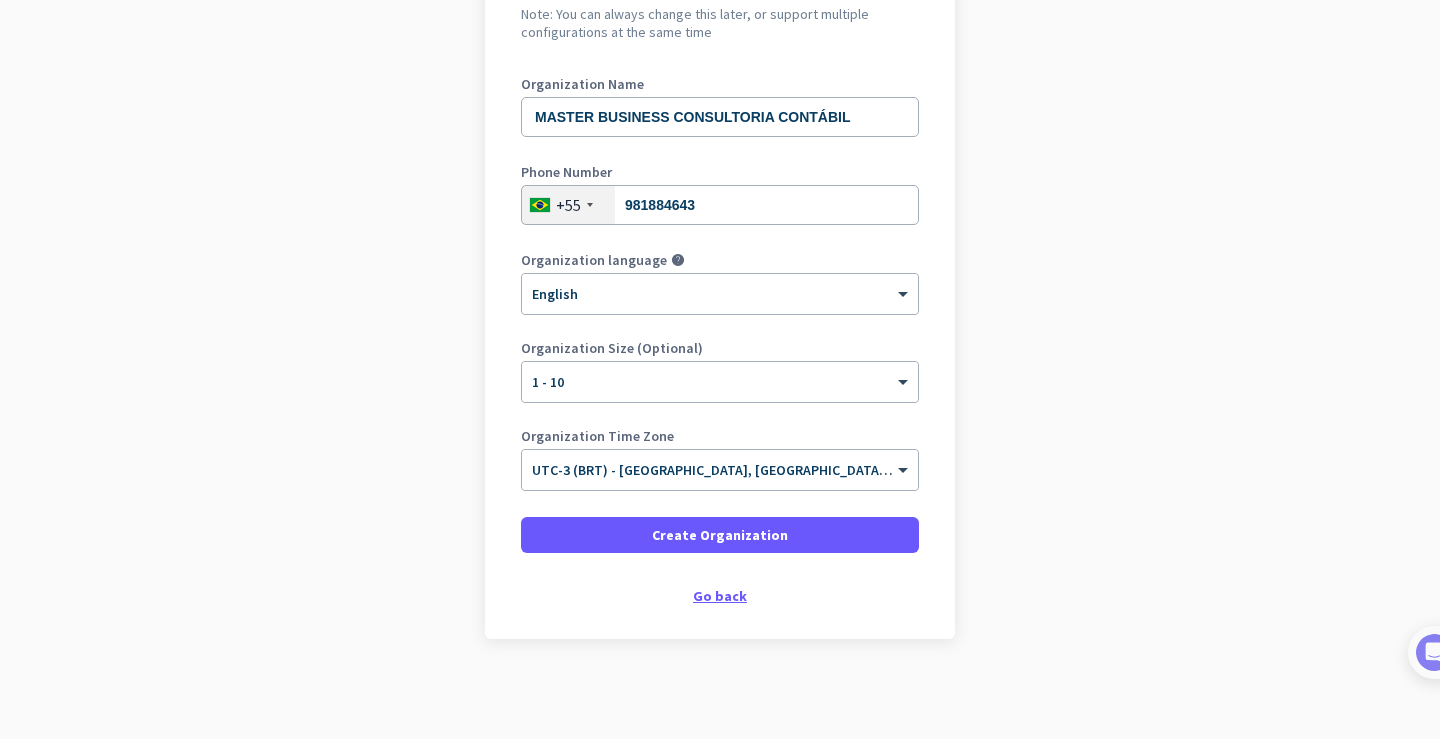 click on "Go back" 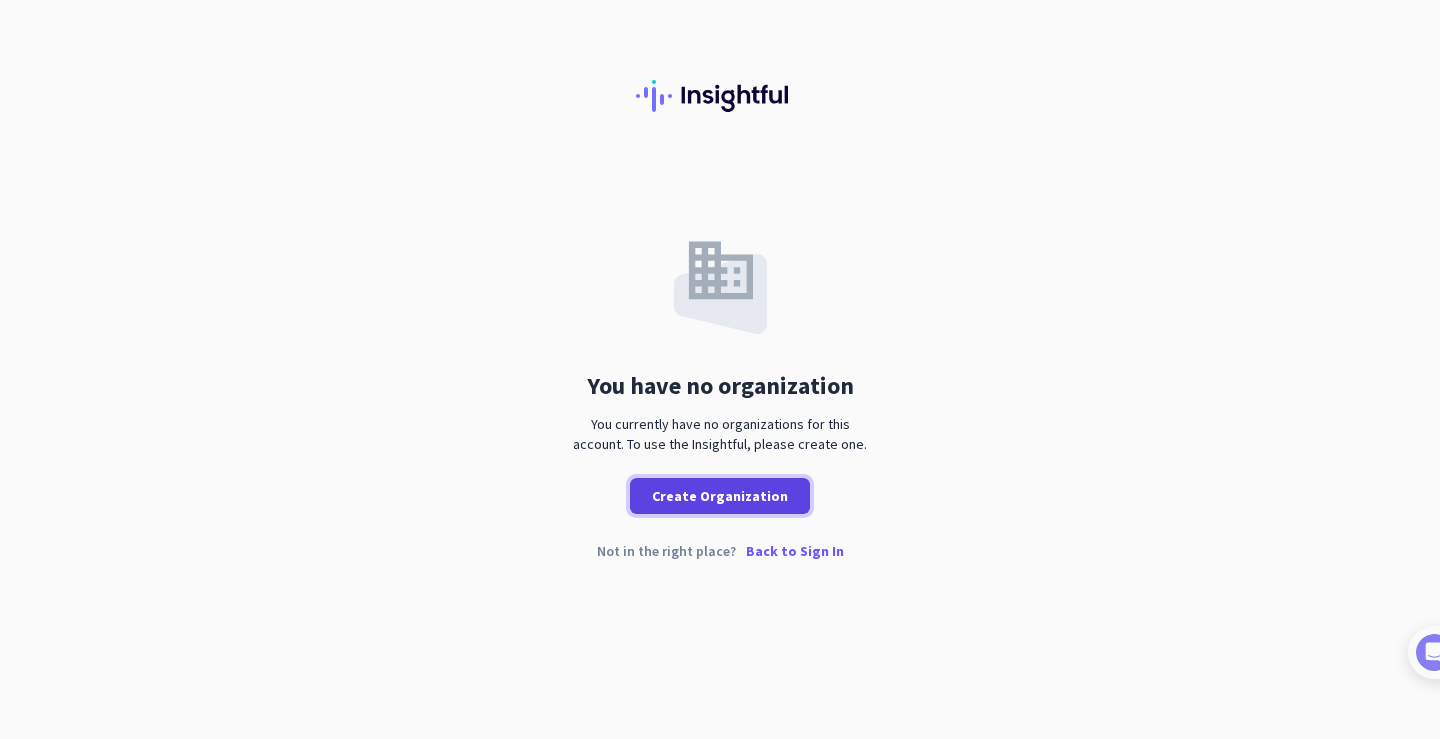 click on "Create Organization" 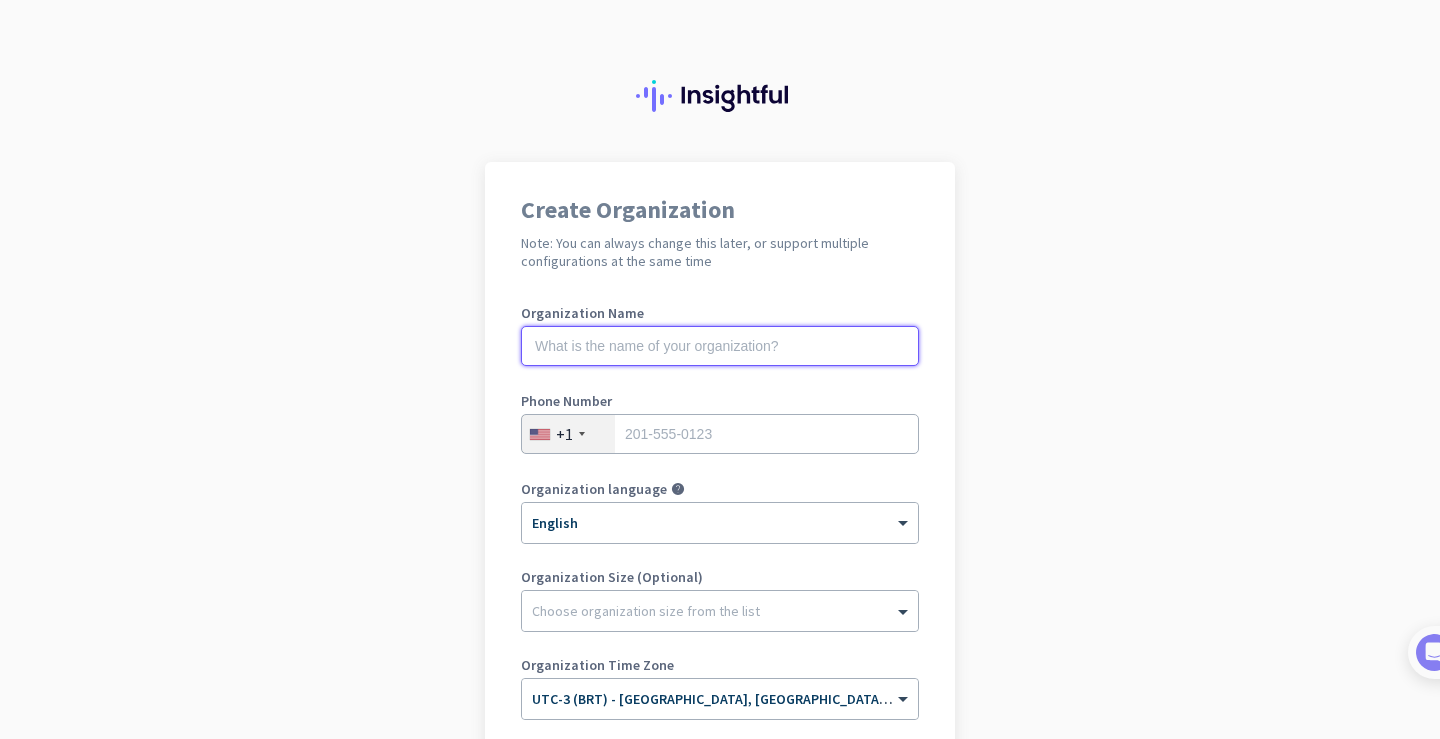 click 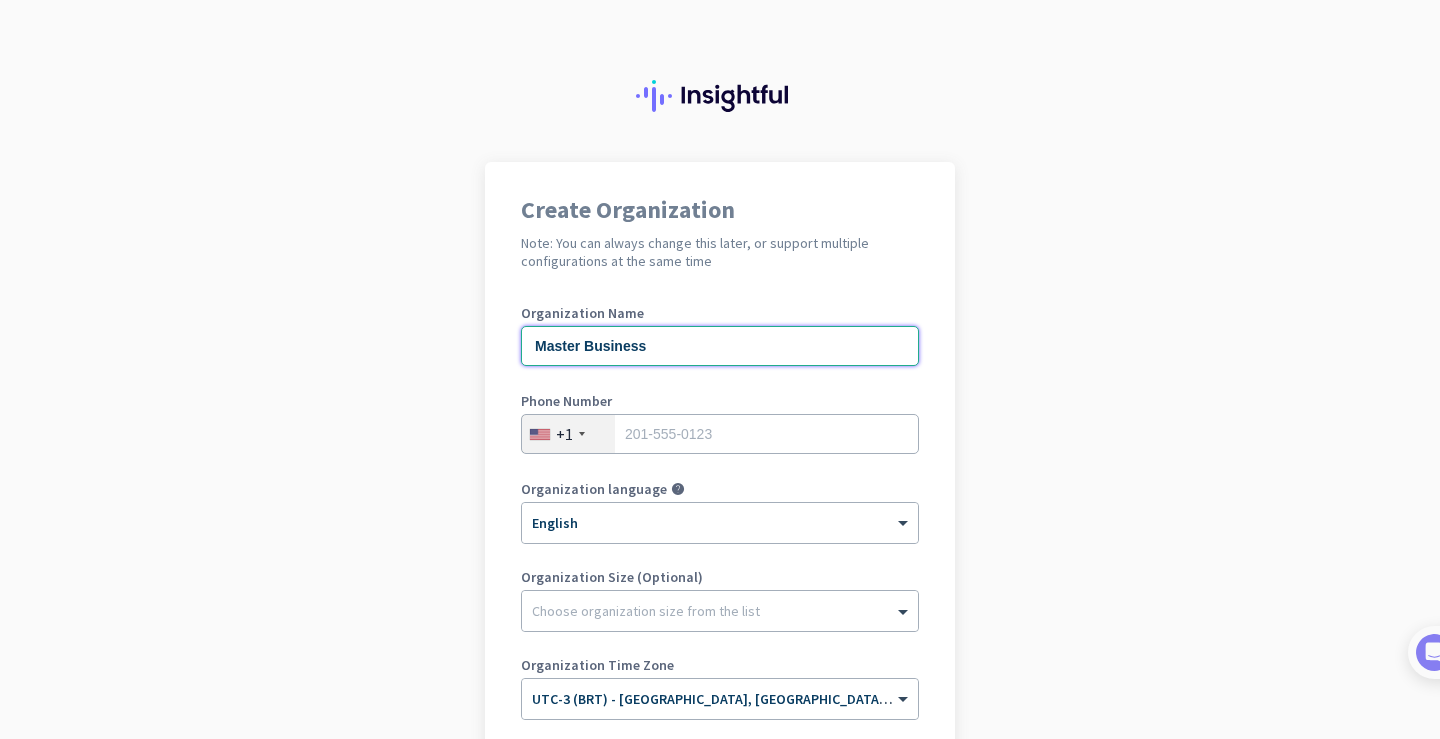 type on "Master Business" 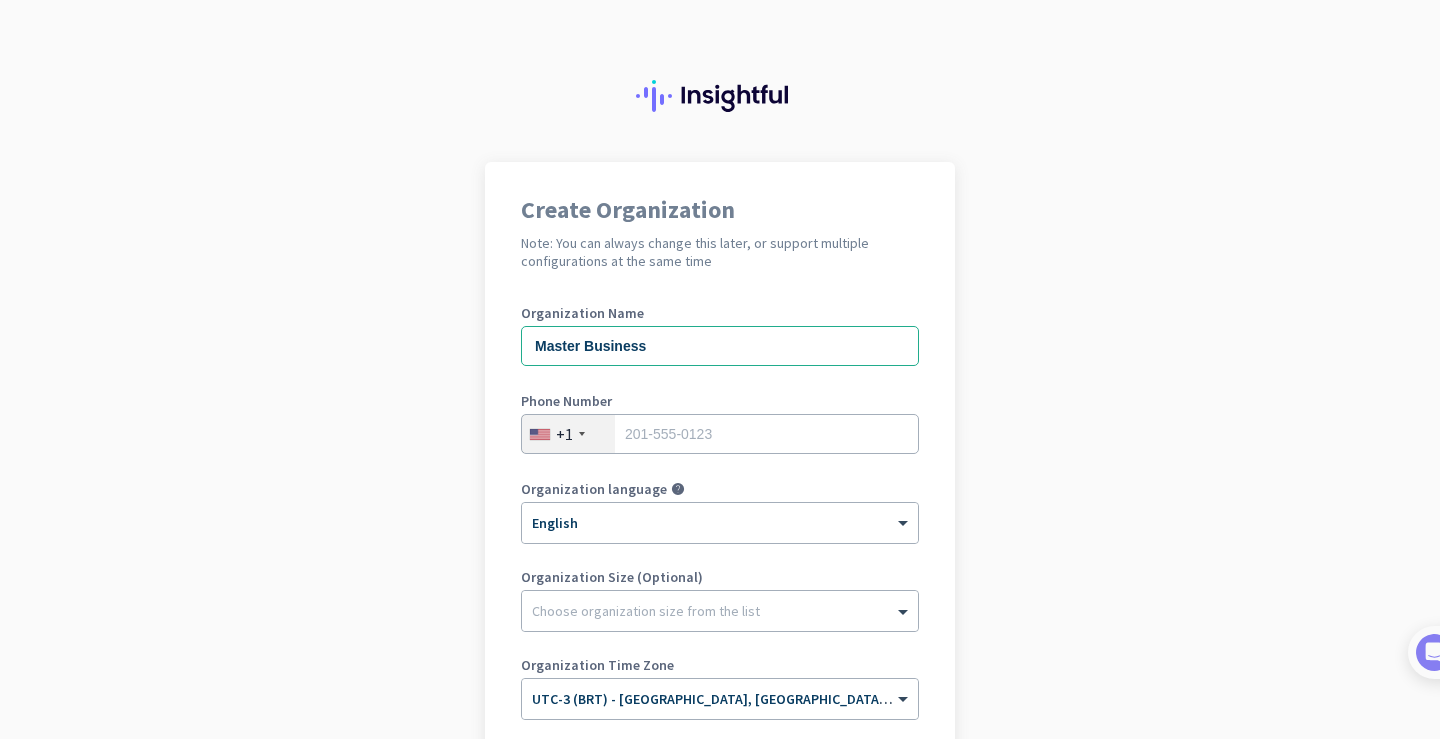 click on "+1" 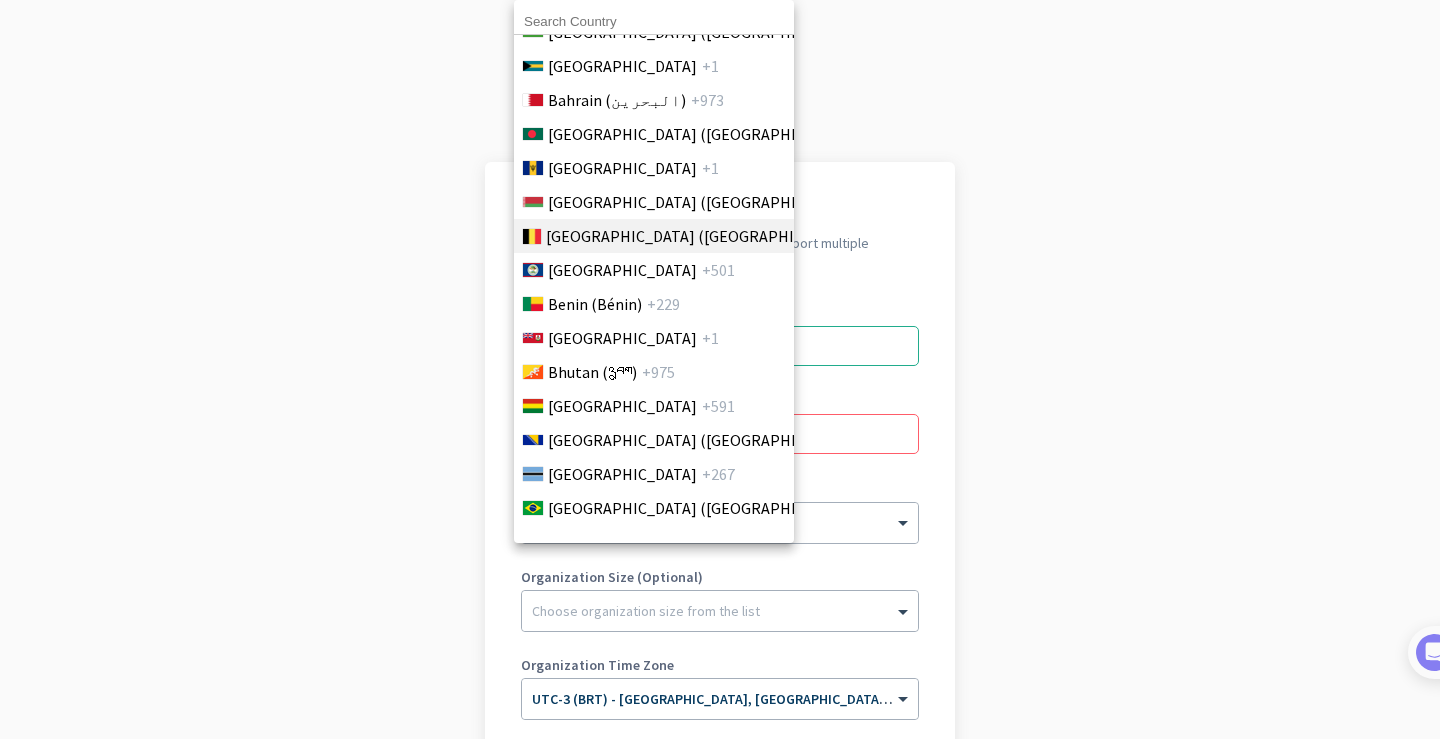 scroll, scrollTop: 1000, scrollLeft: 0, axis: vertical 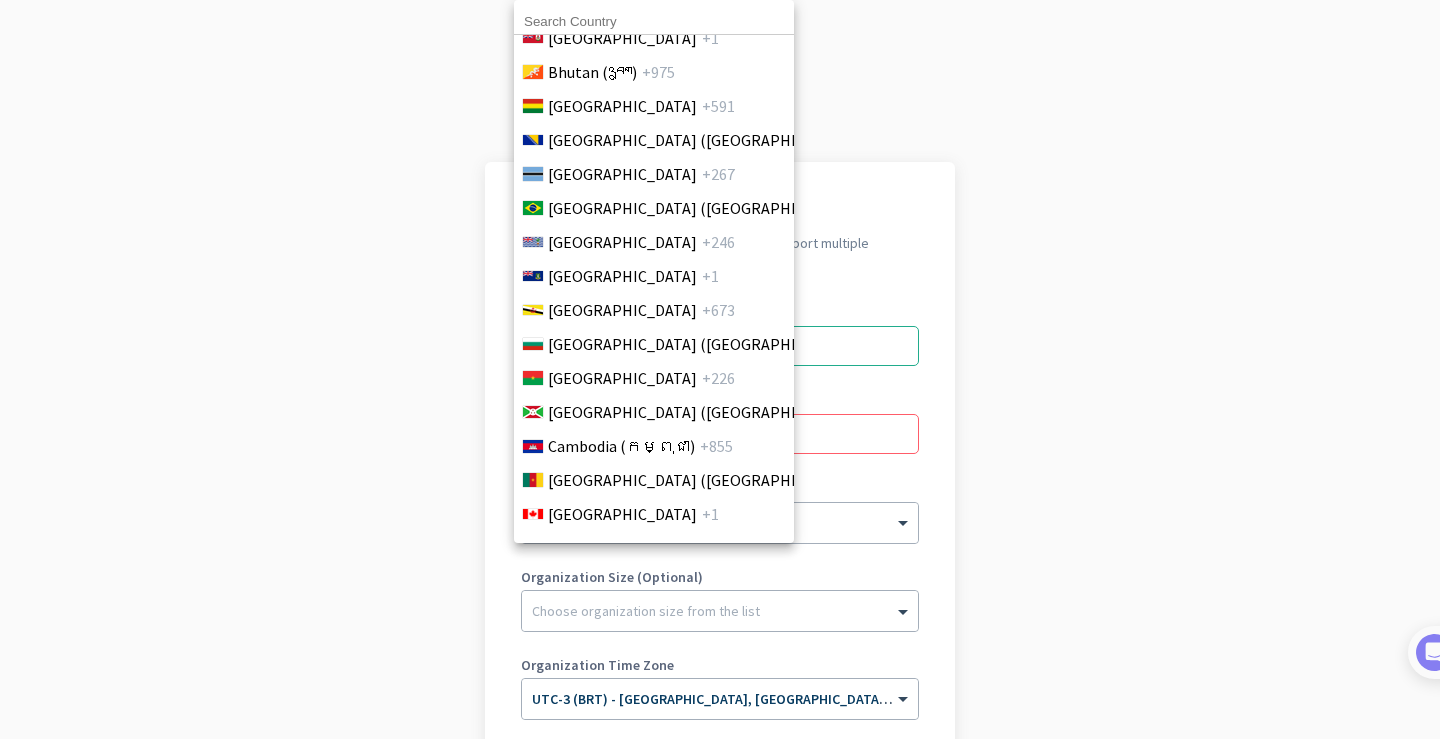 click on "Brazil (Brasil)" at bounding box center [704, 208] 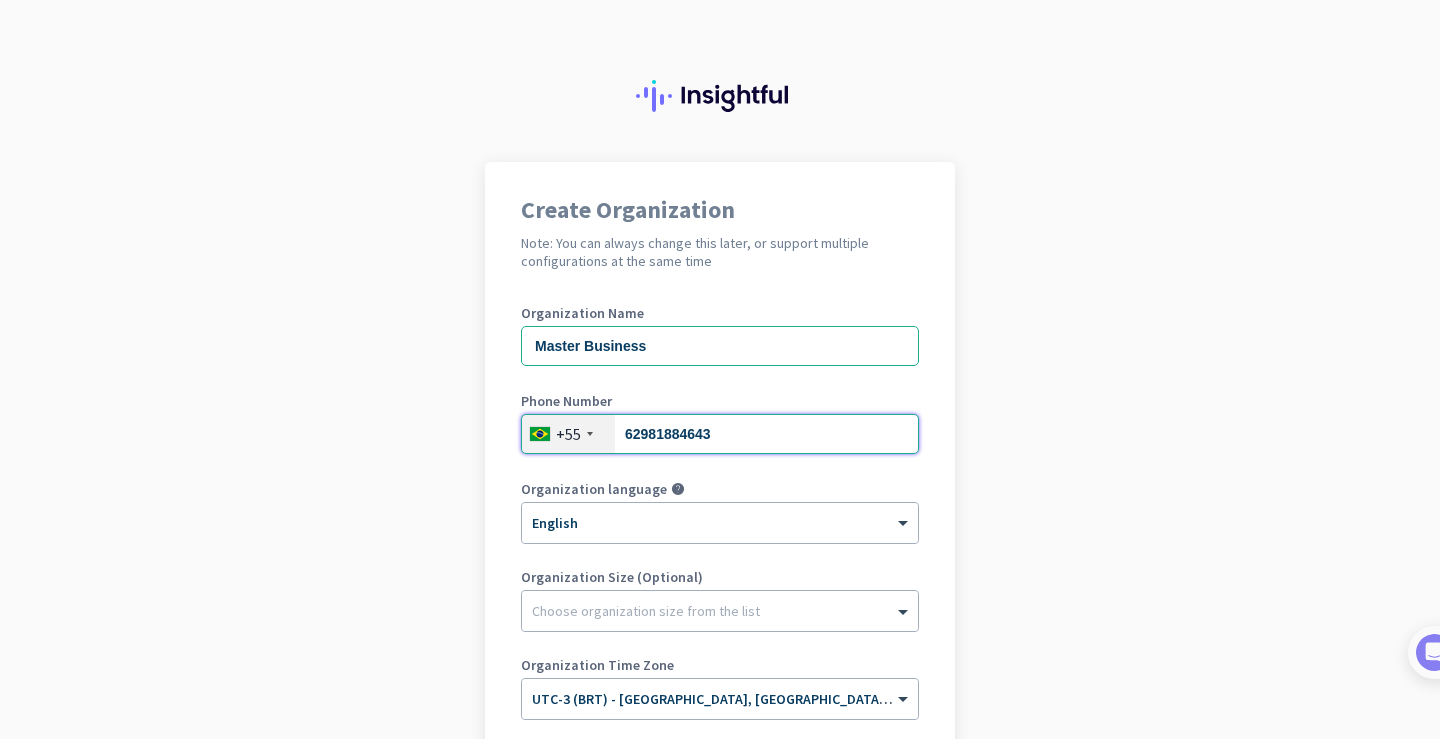 scroll, scrollTop: 100, scrollLeft: 0, axis: vertical 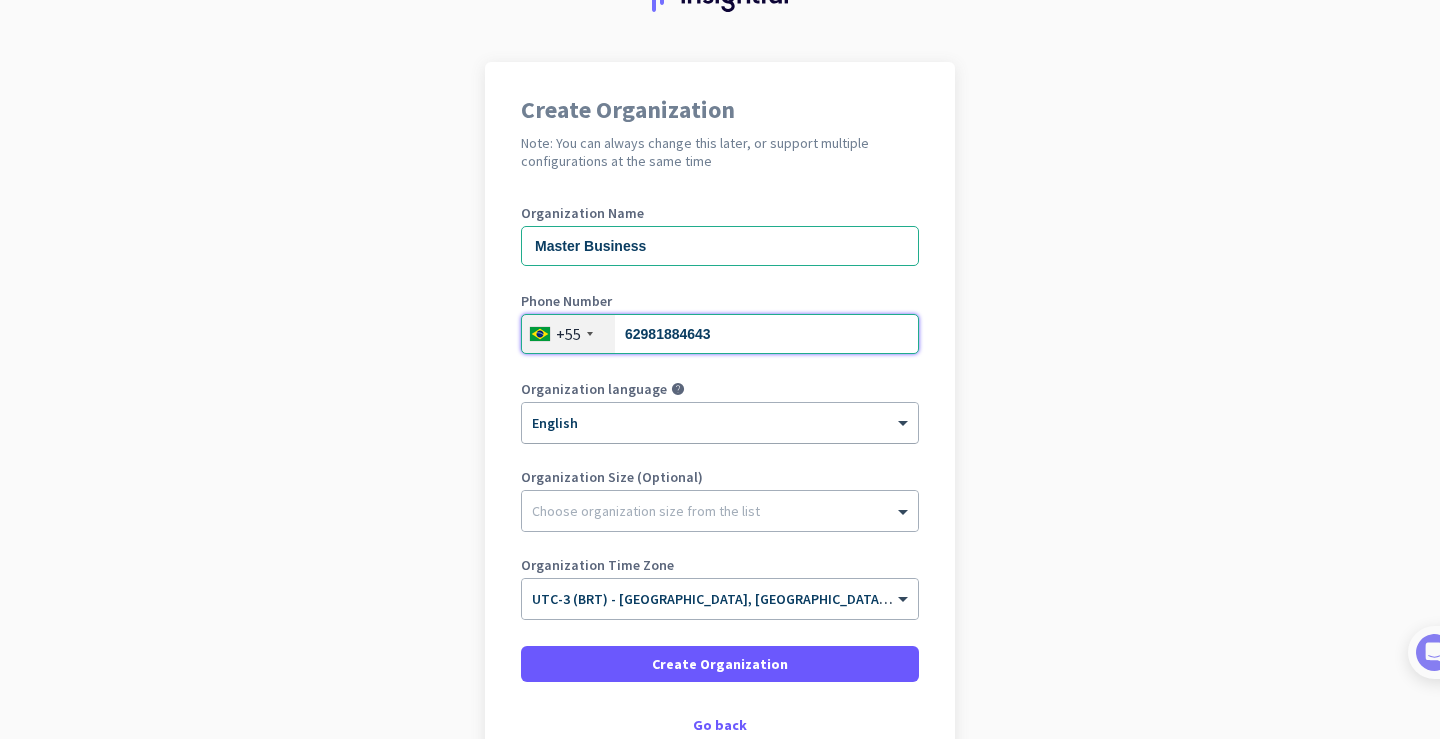 type on "62981884643" 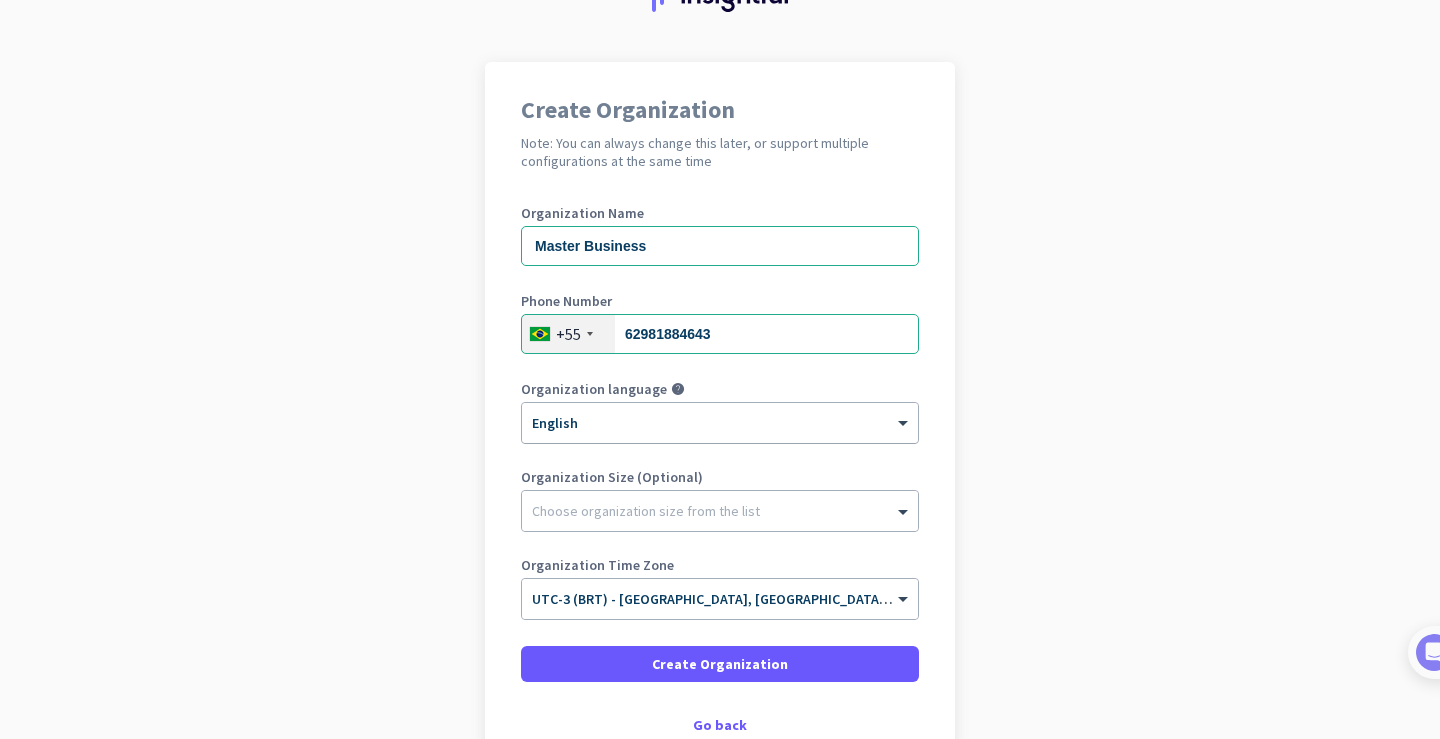 click 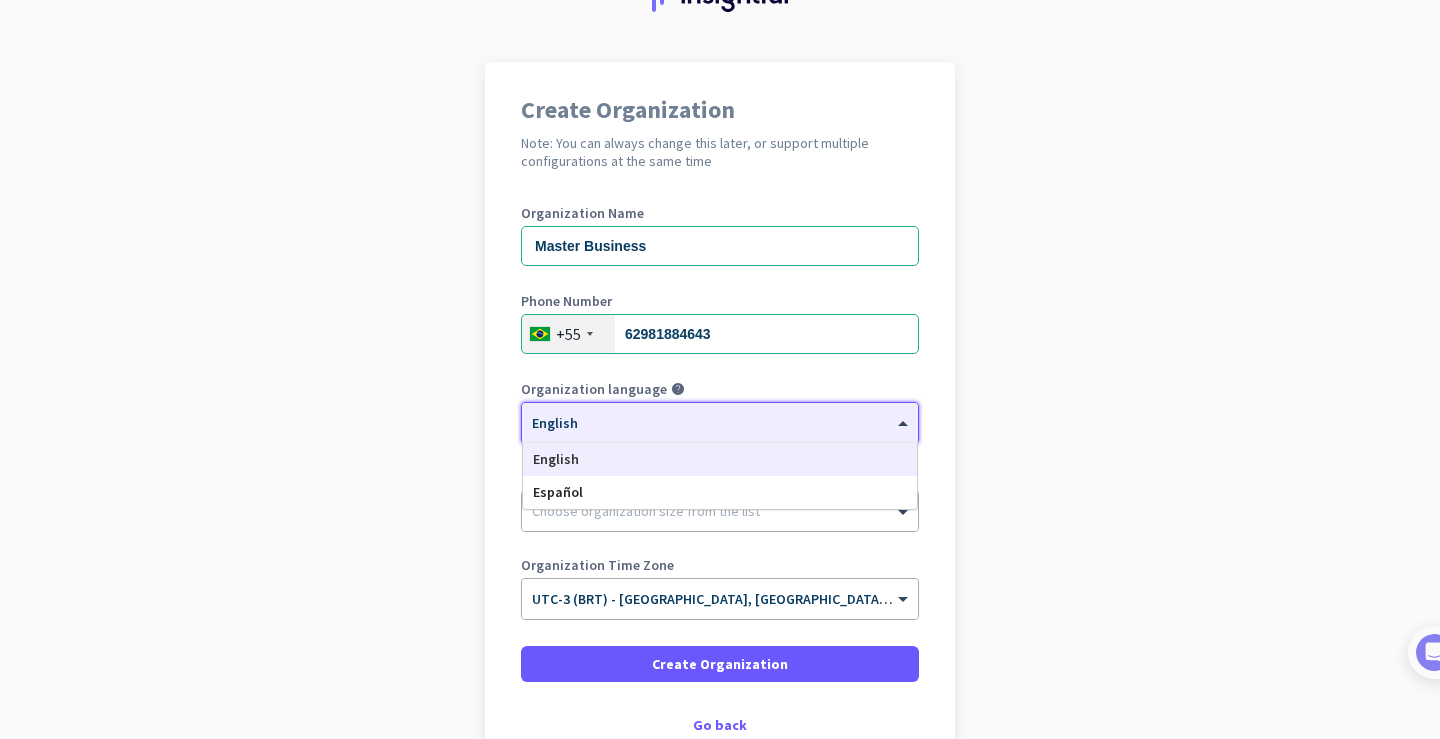 click 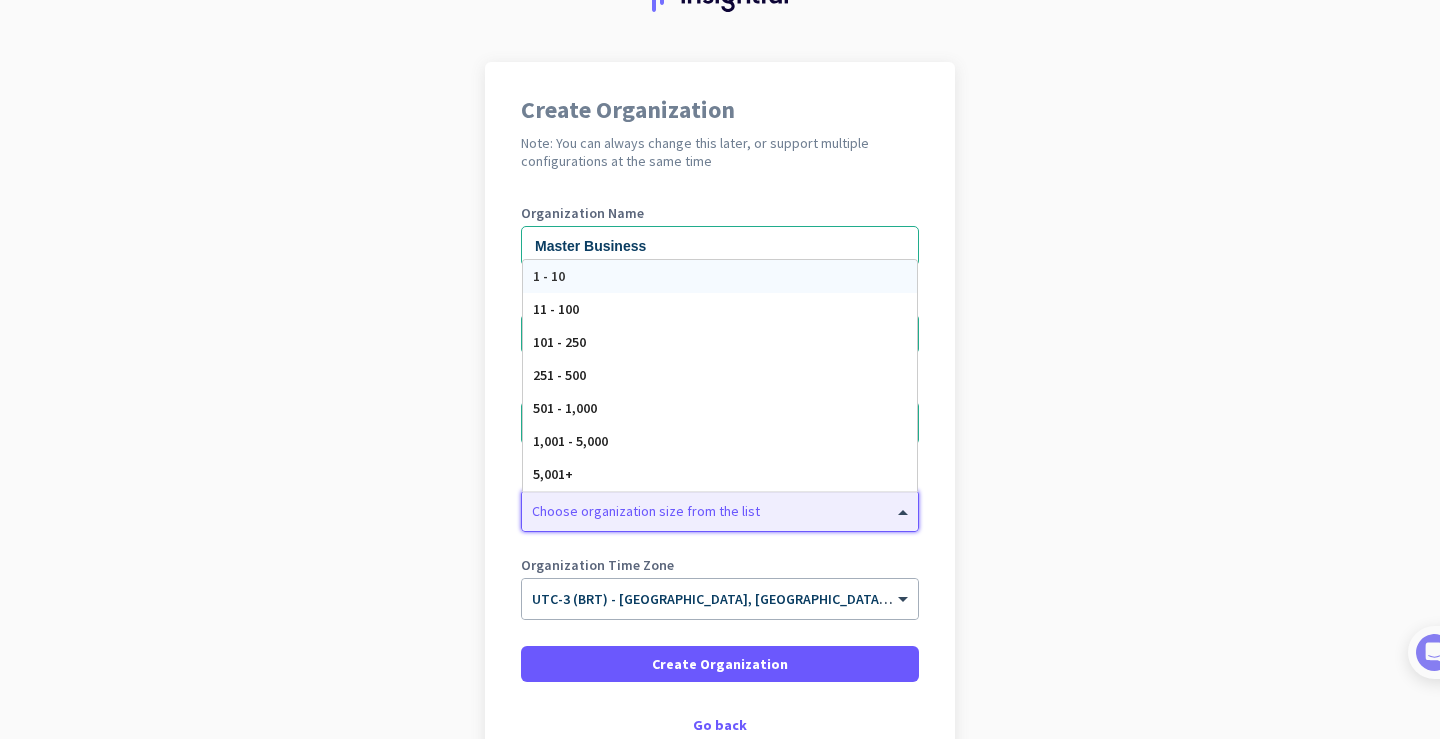 click 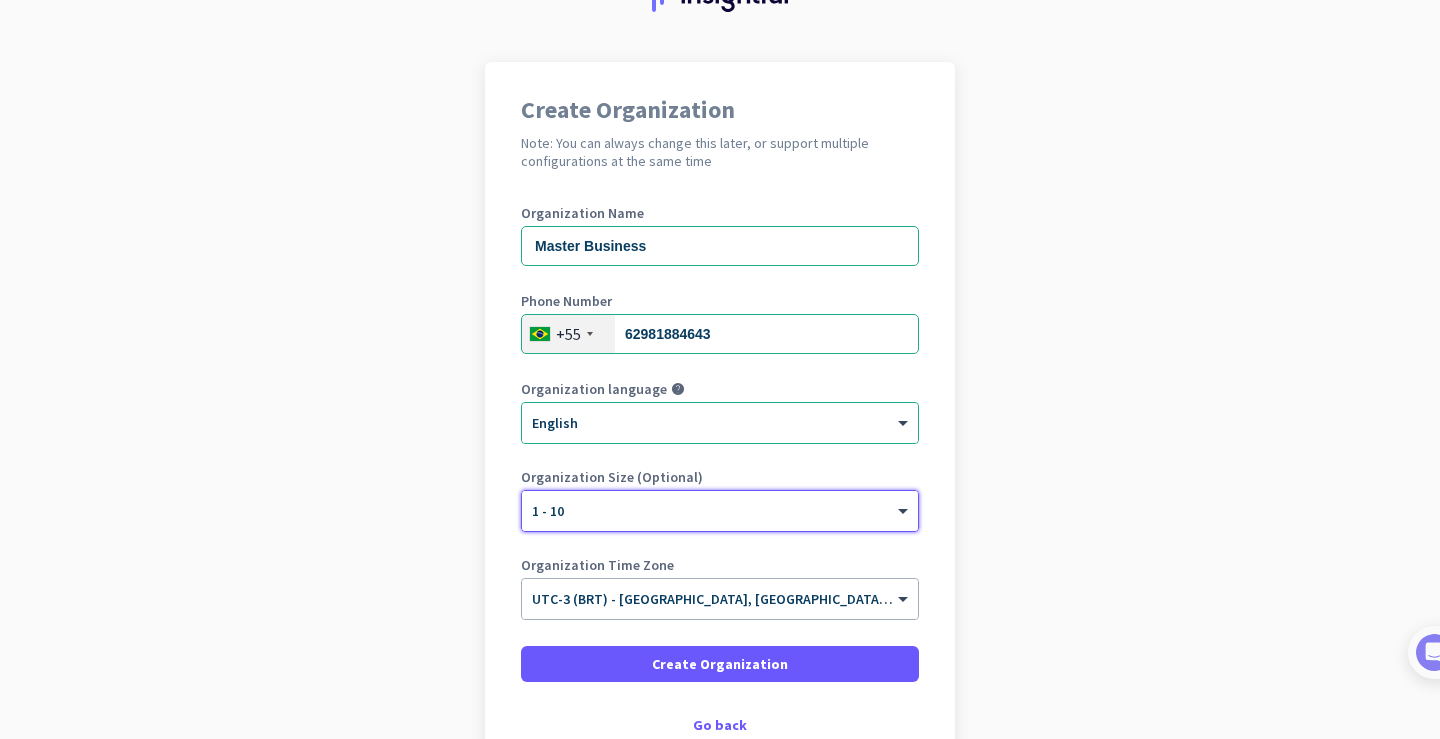 scroll, scrollTop: 200, scrollLeft: 0, axis: vertical 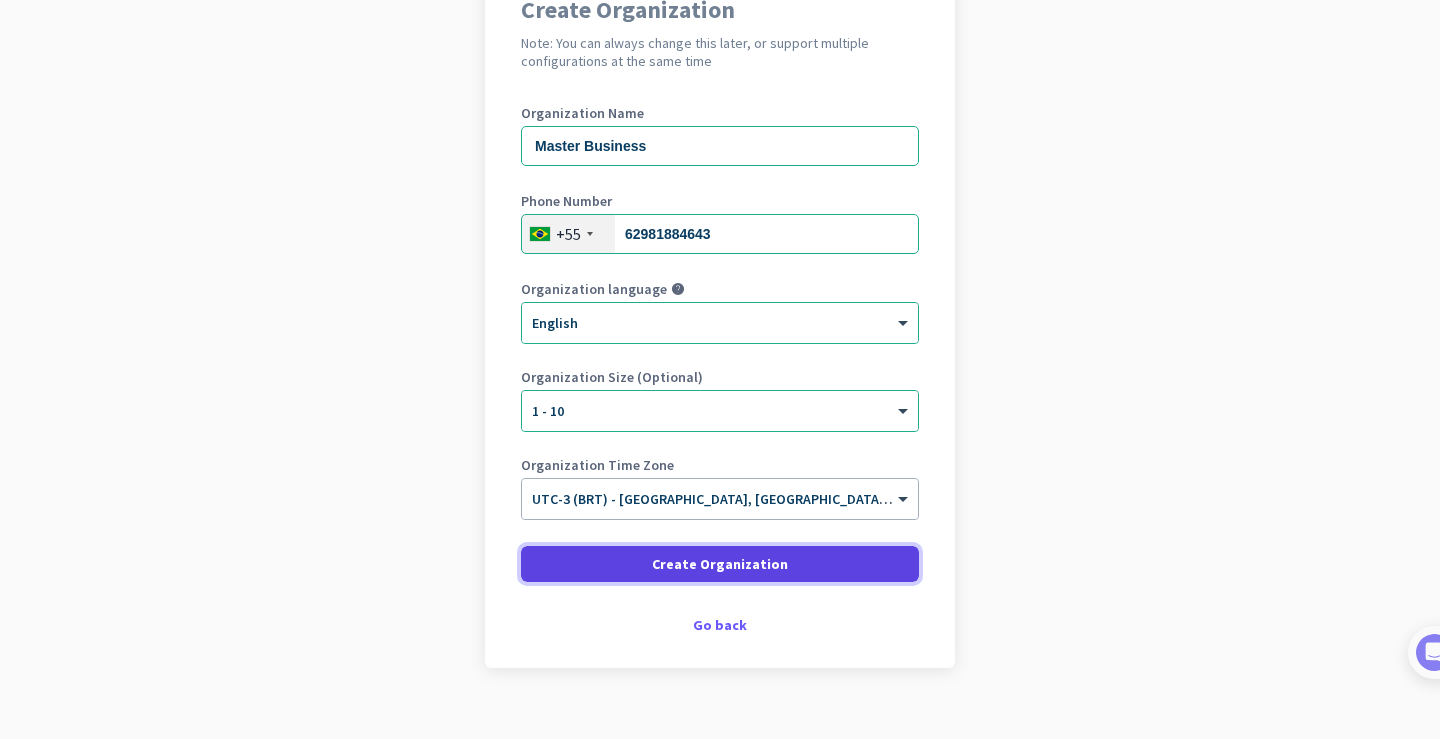 click on "Create Organization" 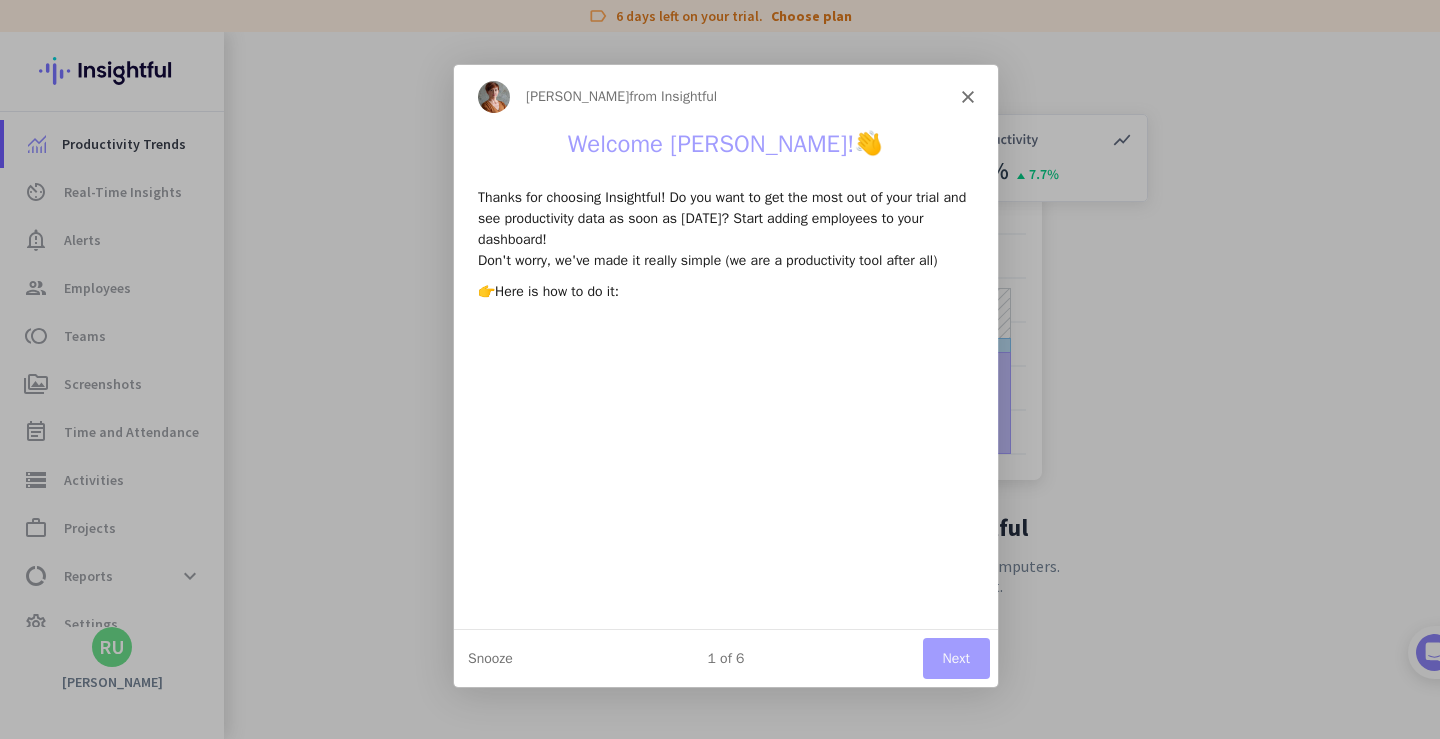 scroll, scrollTop: 0, scrollLeft: 0, axis: both 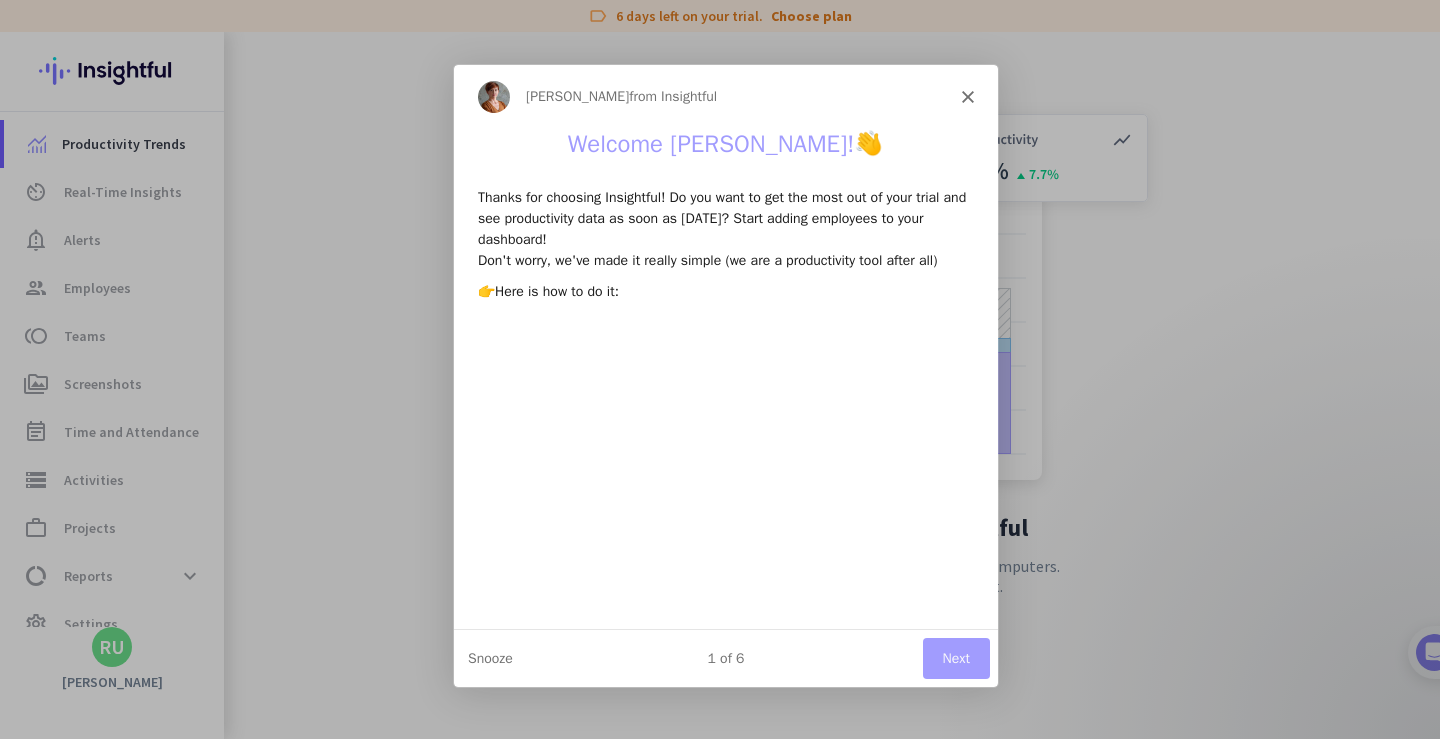 click on "Next" at bounding box center [955, 656] 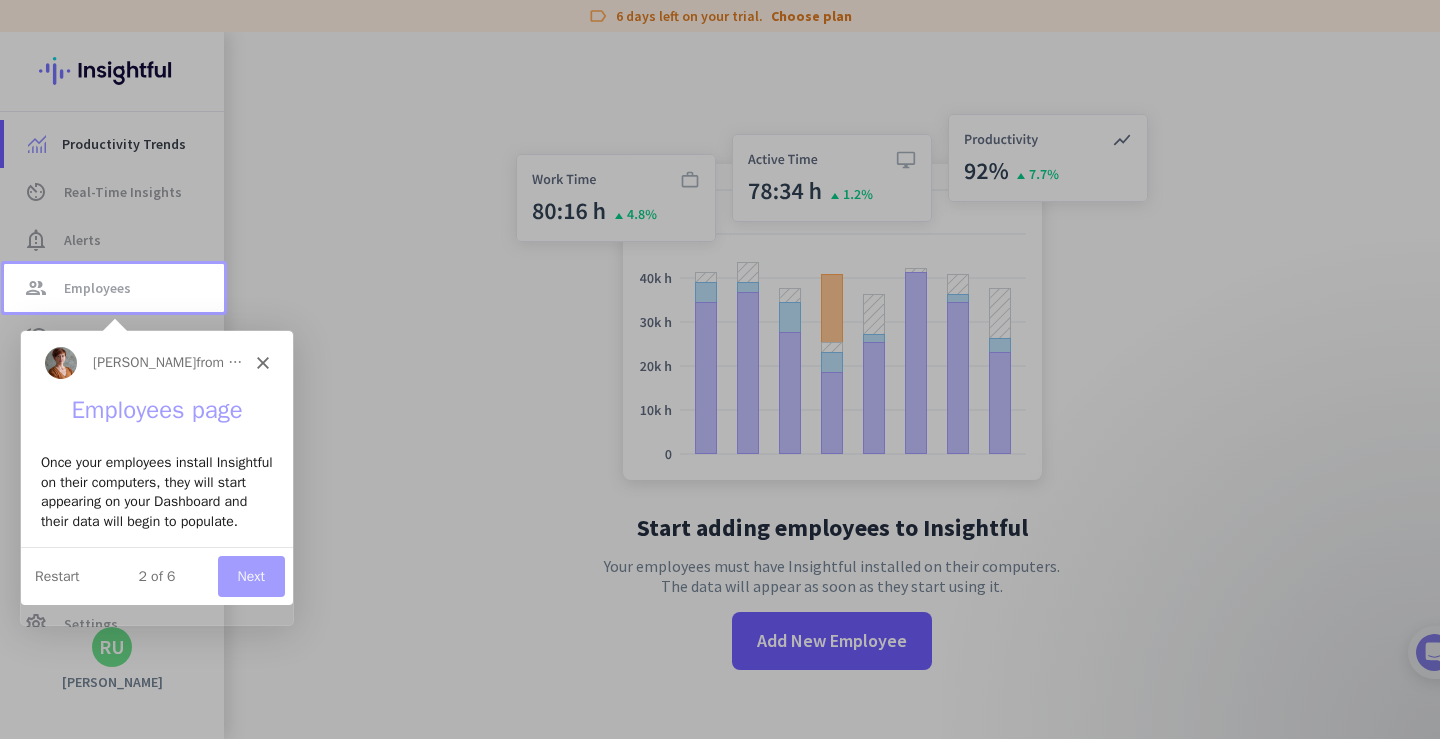 scroll, scrollTop: 0, scrollLeft: 0, axis: both 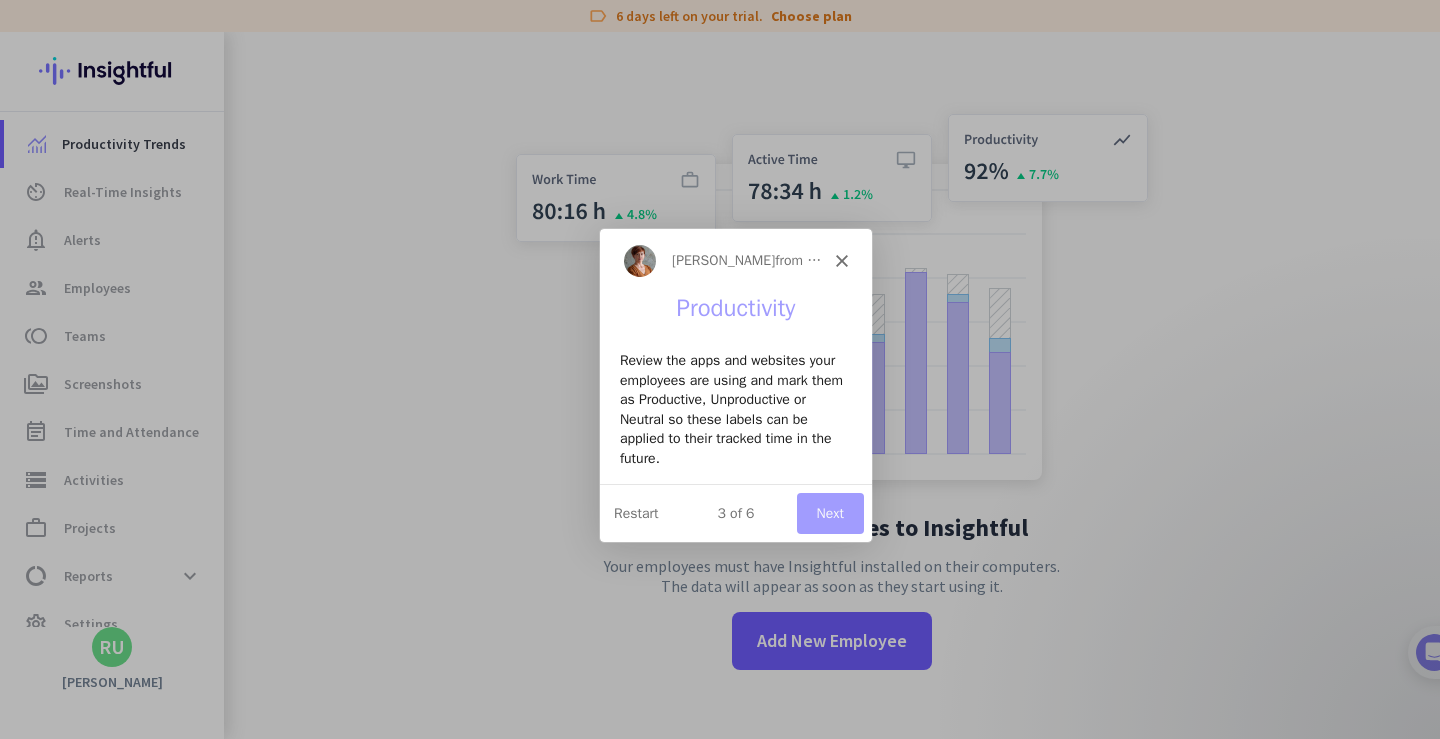 click on "Next" at bounding box center [829, 511] 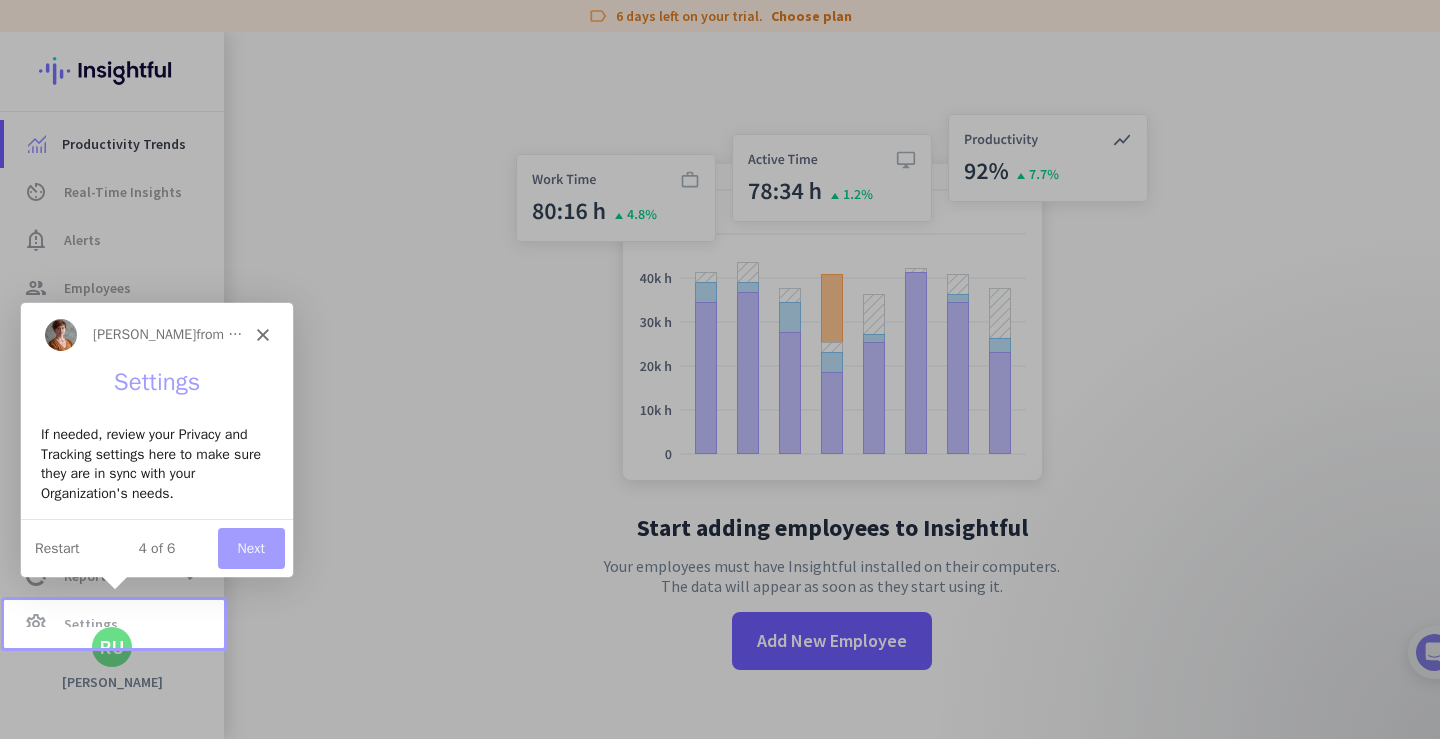scroll, scrollTop: 0, scrollLeft: 0, axis: both 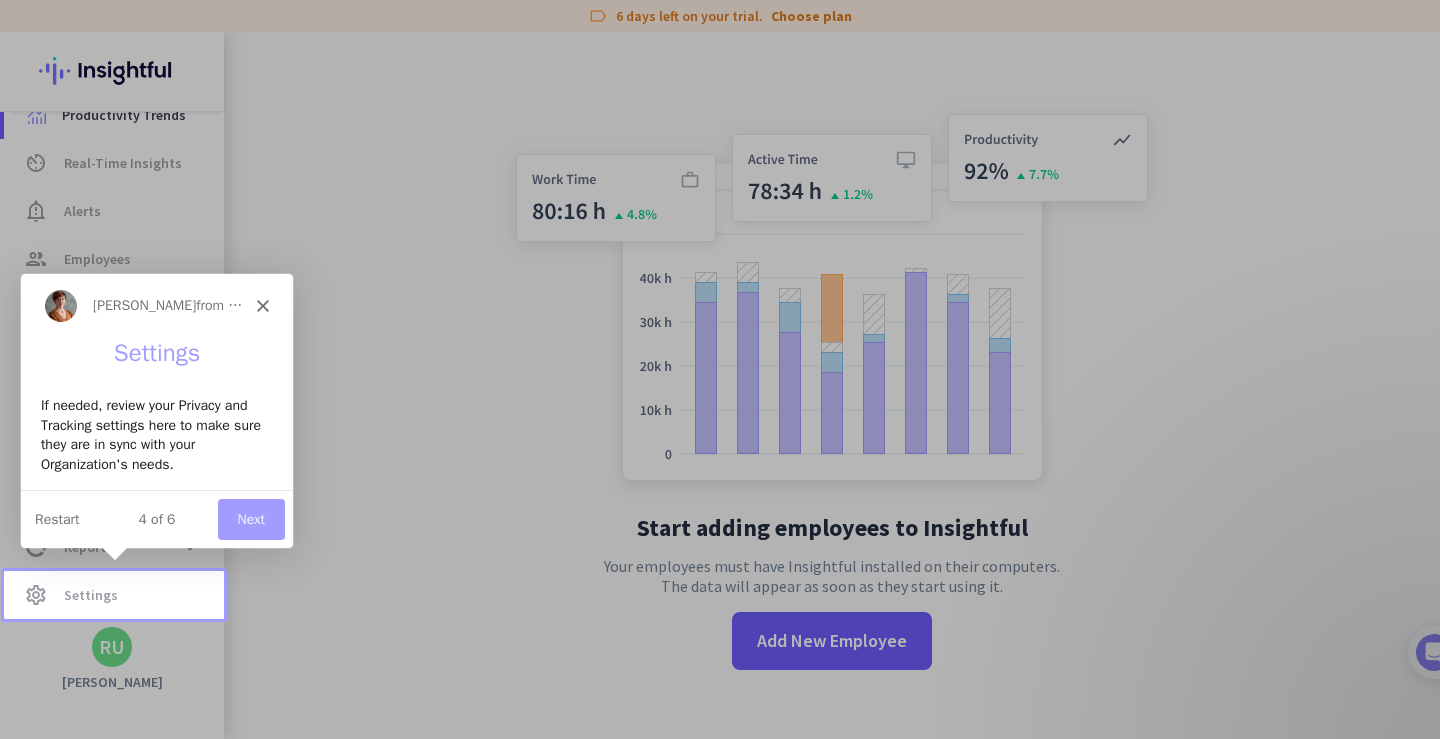 click on "Next" at bounding box center [250, 517] 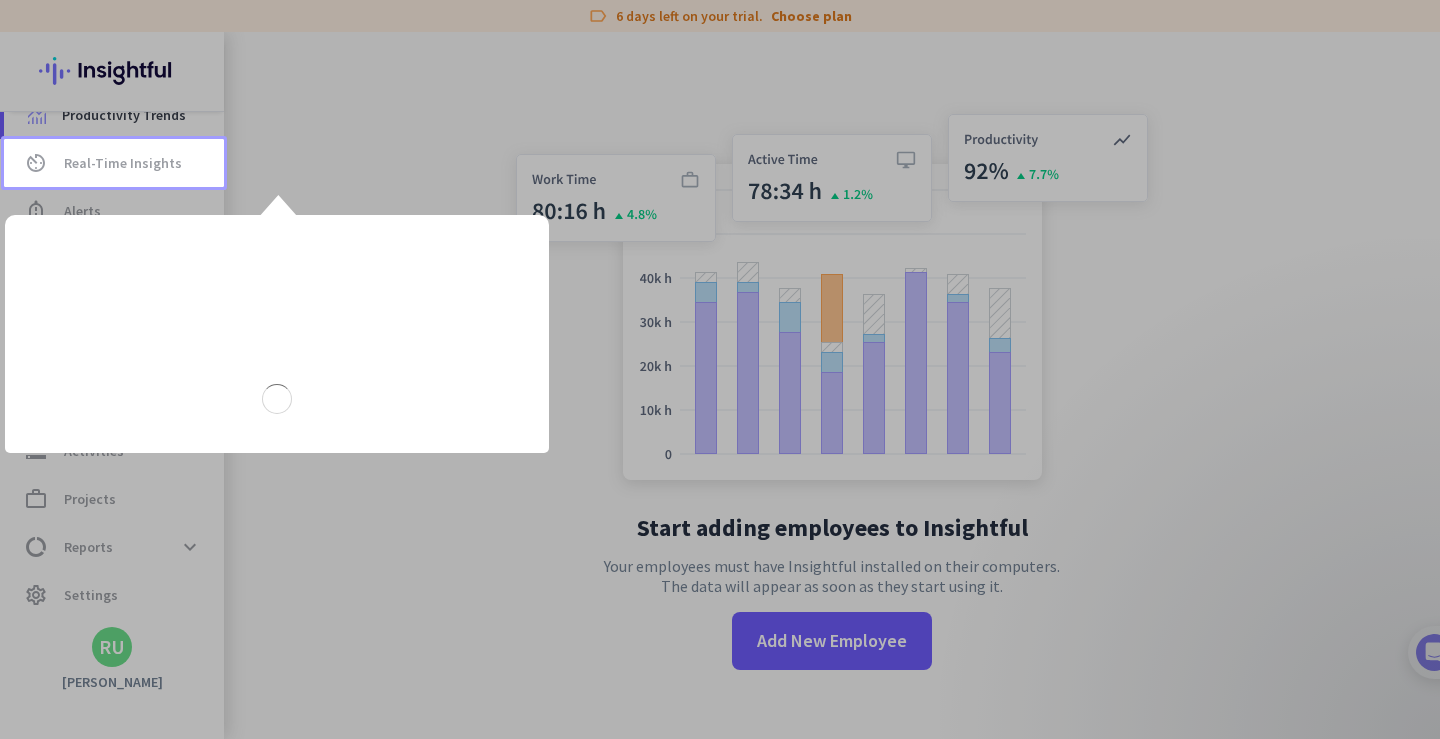 scroll, scrollTop: 0, scrollLeft: 0, axis: both 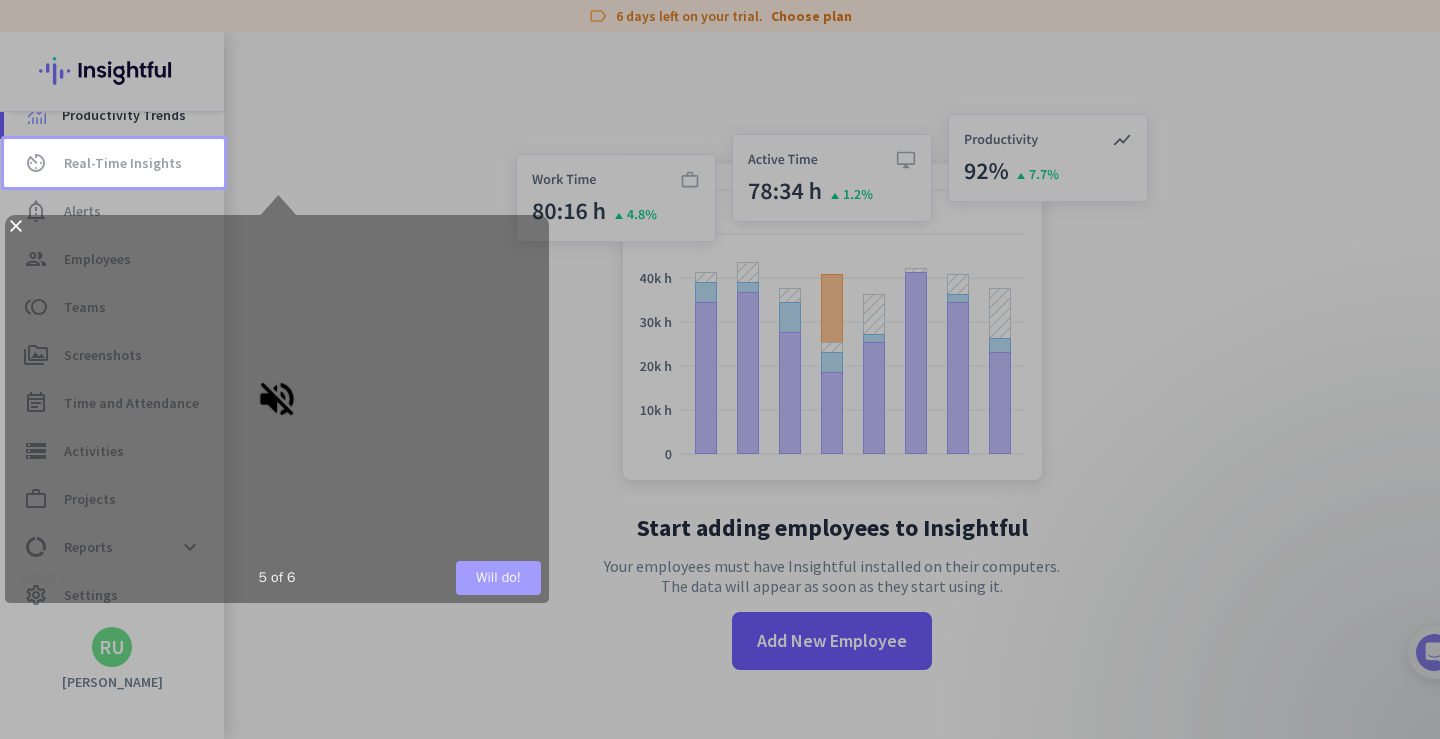 click at bounding box center (277, 399) 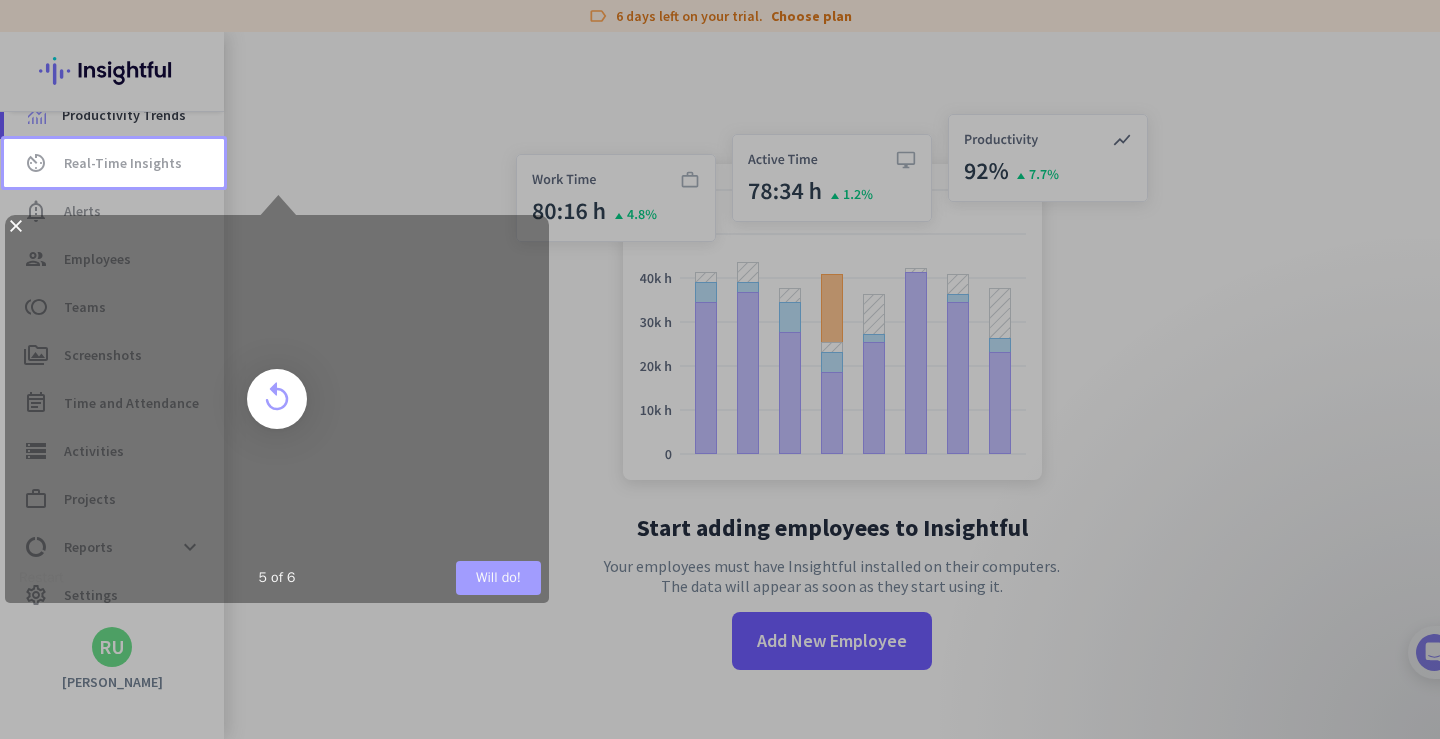 click at bounding box center (277, 399) 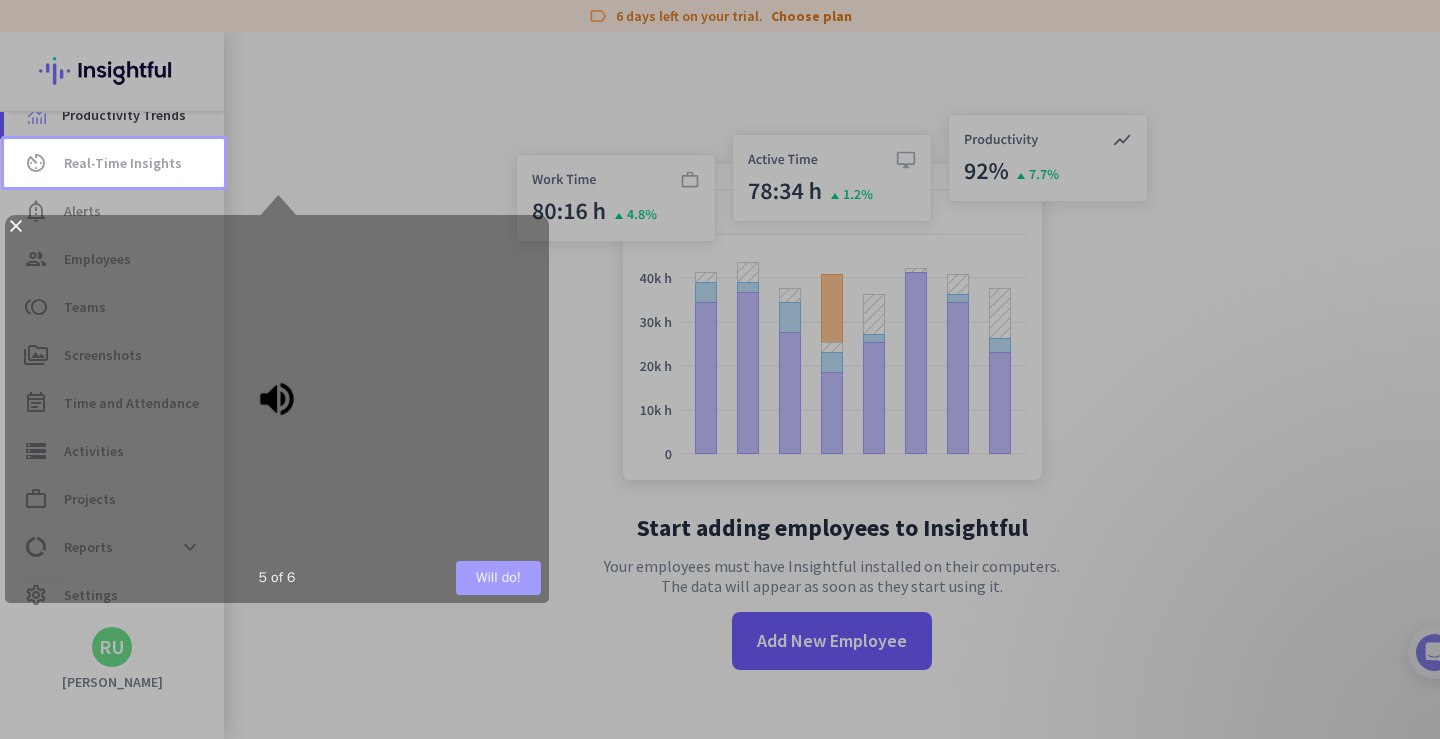 click on "Will do!" at bounding box center [498, 578] 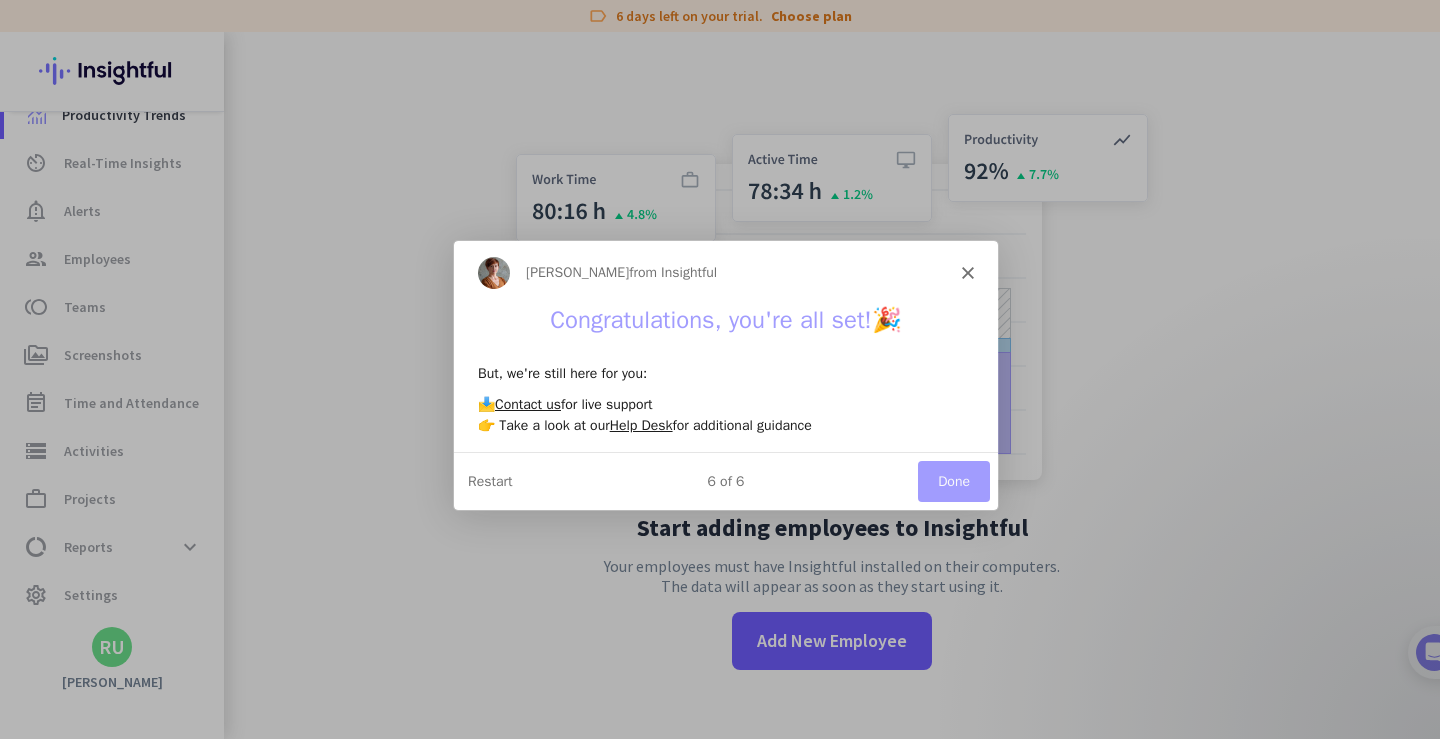 scroll, scrollTop: 0, scrollLeft: 0, axis: both 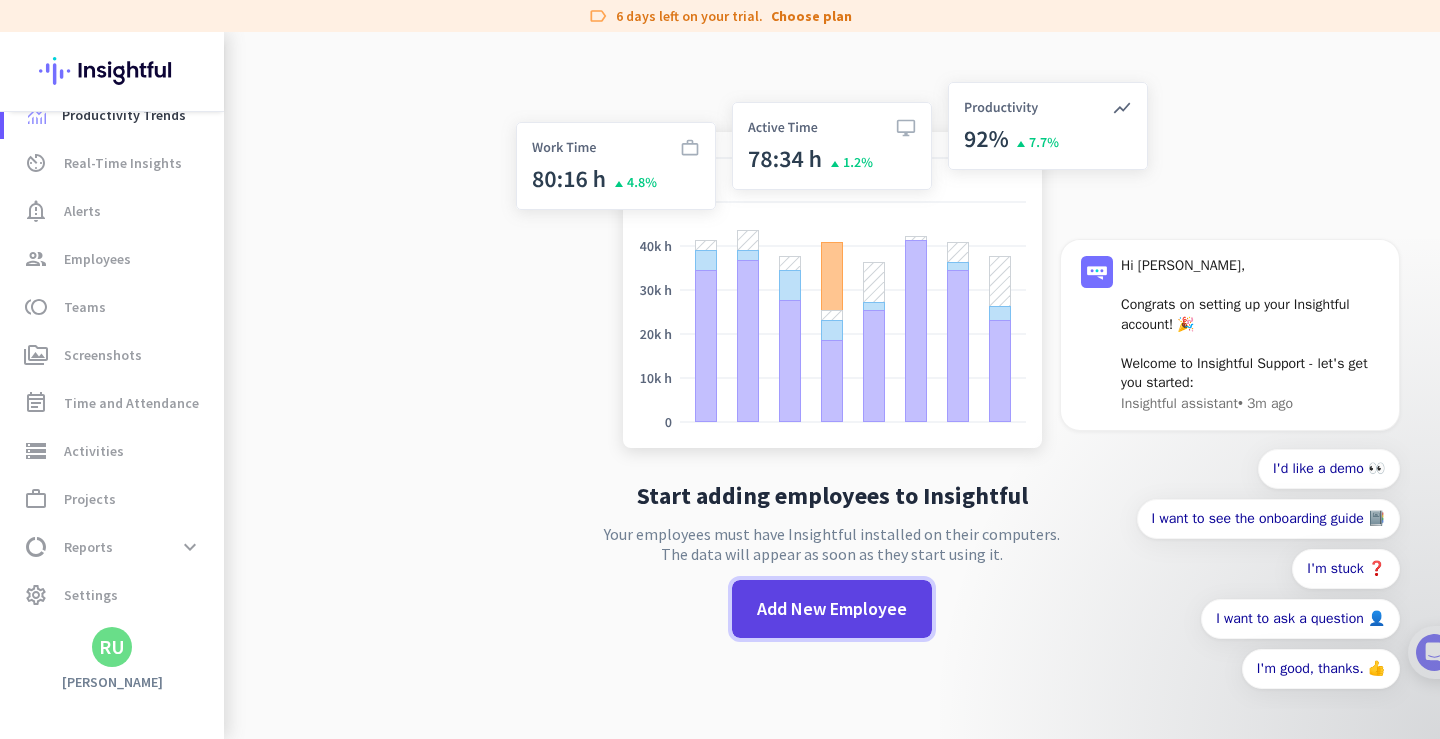 click on "Add New Employee" 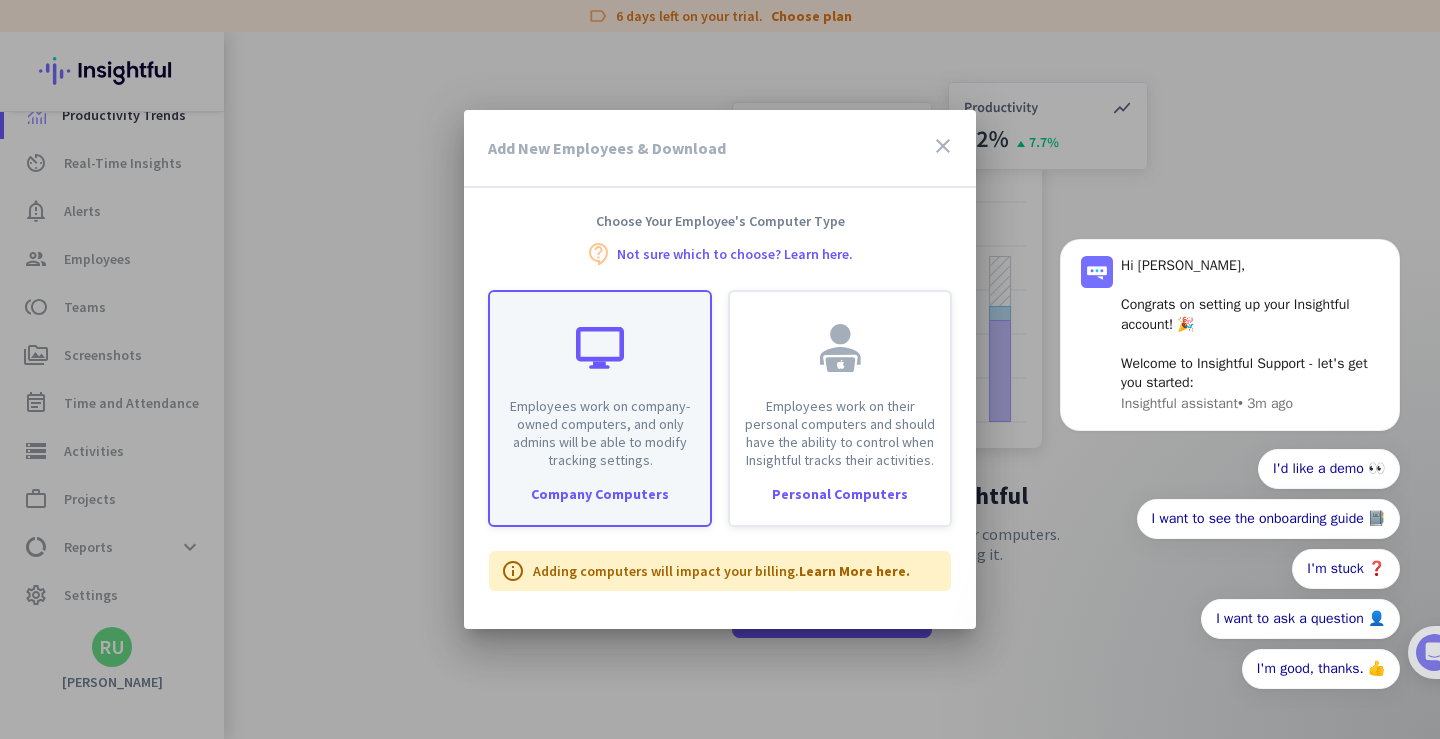 click on "Company Computers" at bounding box center (600, 494) 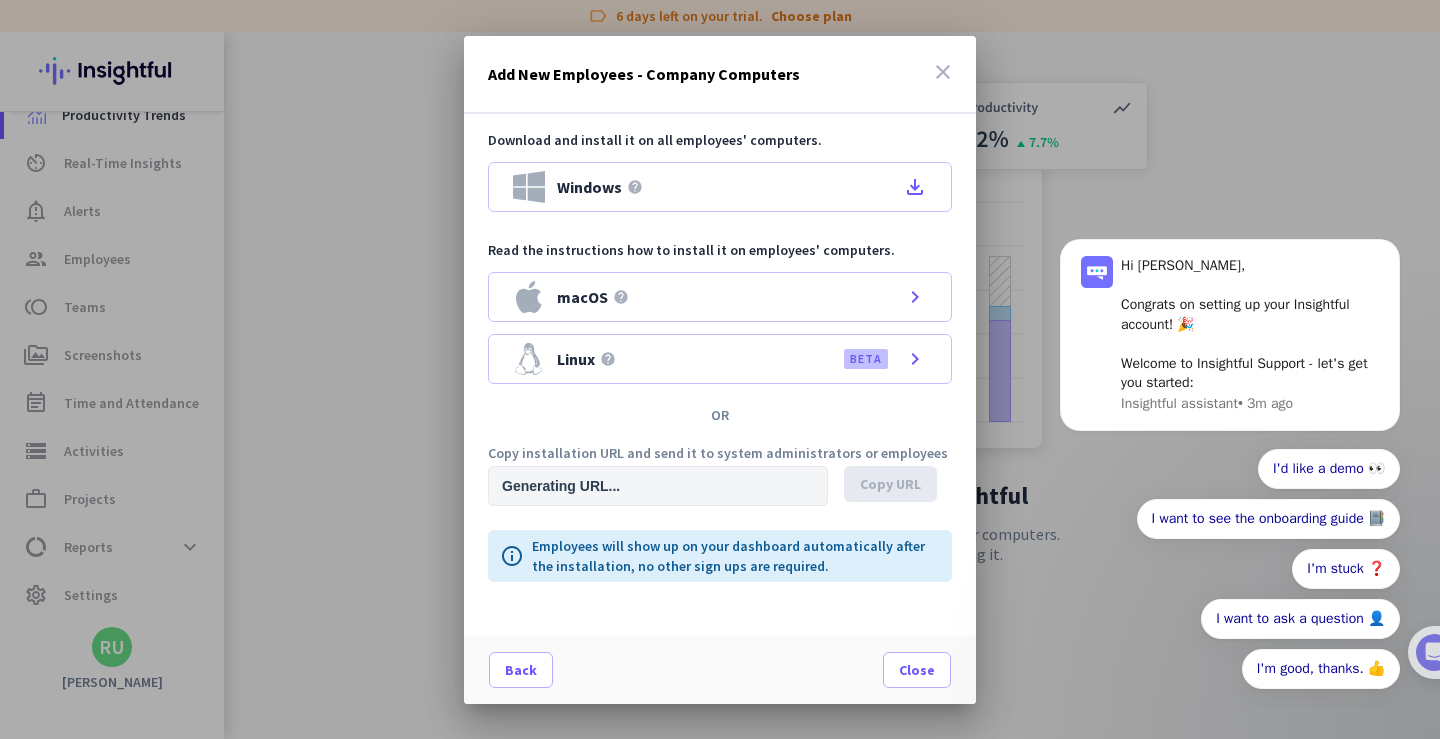 type on "https://app.insightful.io/#/installation/company?token=eyJhbGciOiJIUzI1NiIsInR5cCI6IkpXVCJ9.eyJvcmdhbml6YXRpb25JZCI6IndoaXpmempocWRodXBfaCIsImlhdCI6MTc1MTU0NDEyMywiZXhwIjoxNzUxNzE2OTIzLCJhdWQiOlsiUFJPRCJdLCJpc3MiOiJQUk9EIn0.BoF4V0bMFA2QZ7gYRFu5iISXrIg5fgUPrR8rDCoOUPg&organizationId=whizfzjhqdhup_h" 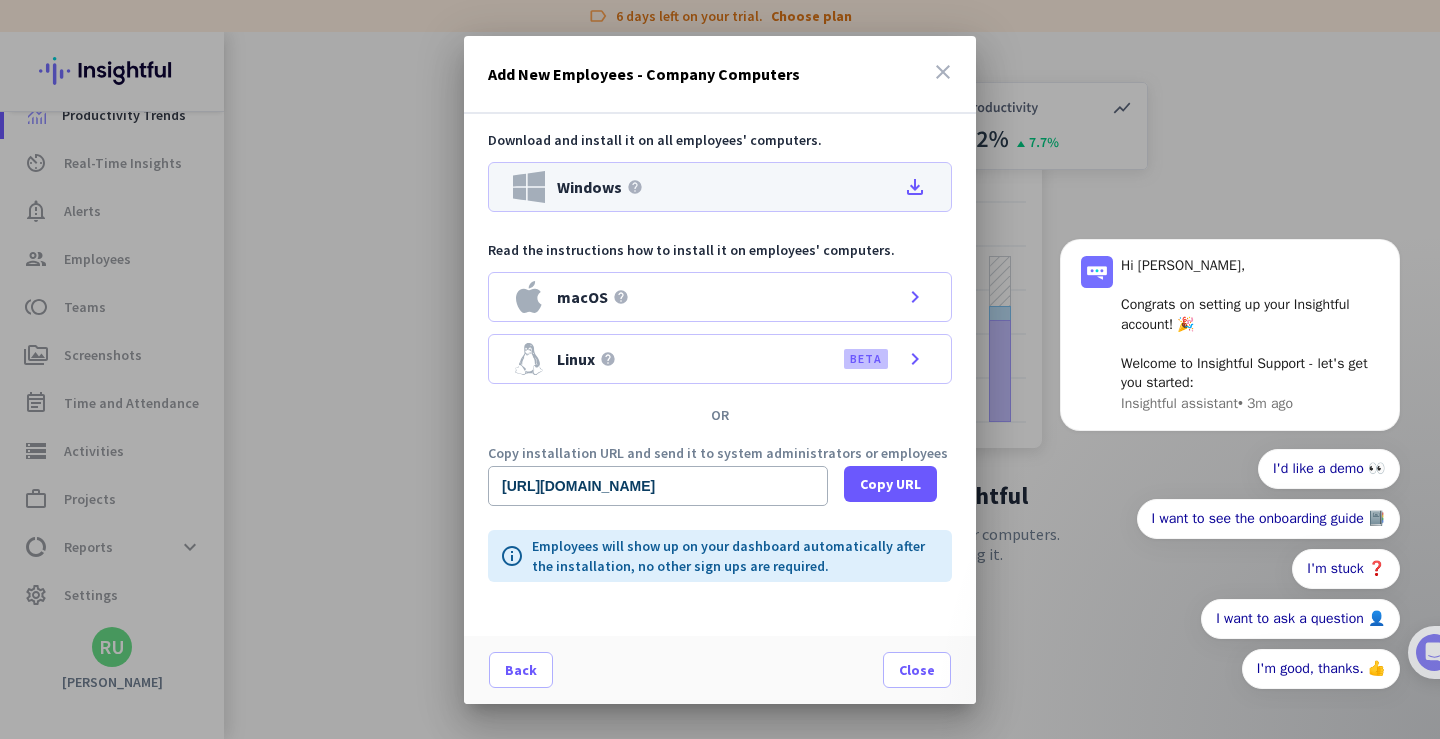 click on "Windows" at bounding box center [589, 187] 